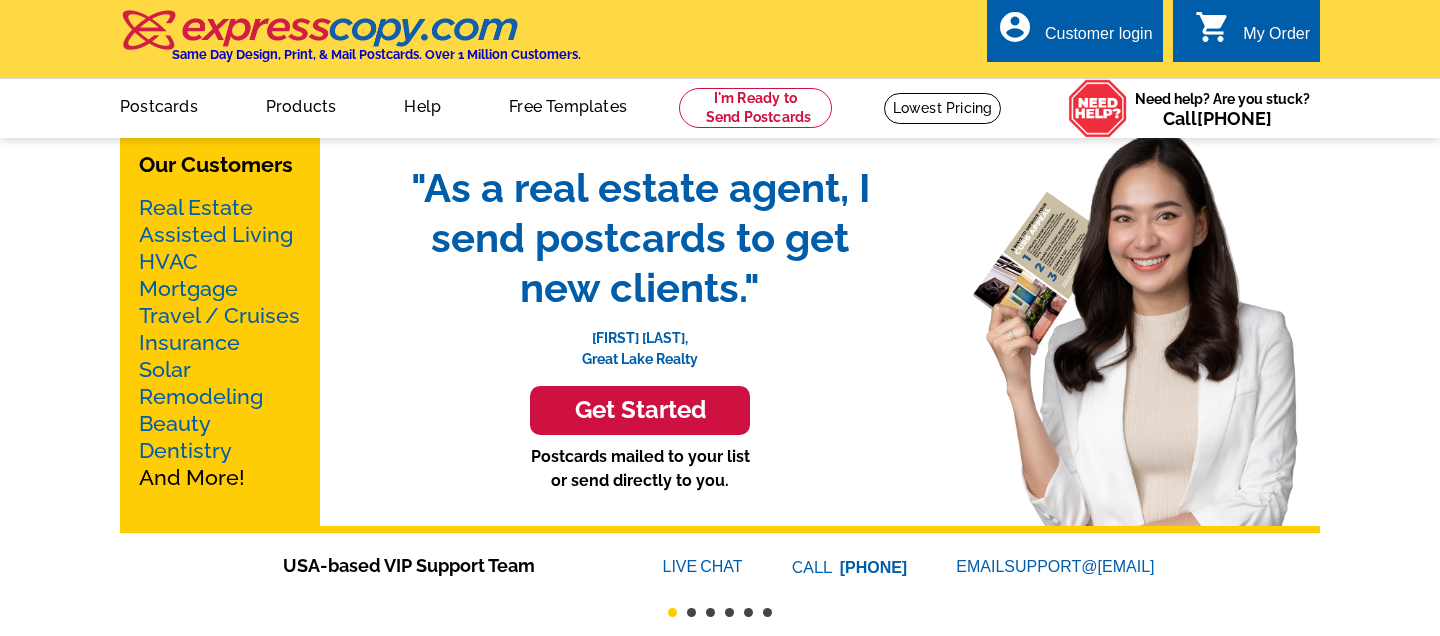 scroll, scrollTop: 0, scrollLeft: 0, axis: both 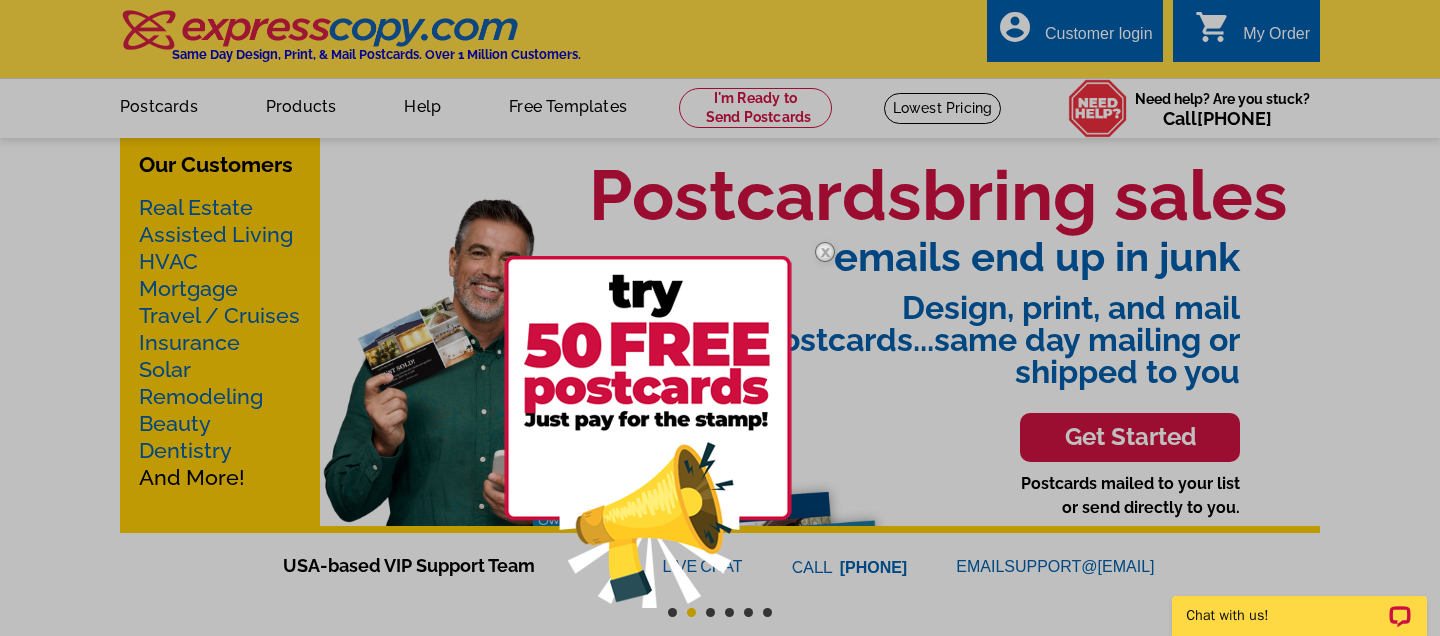 click at bounding box center [825, 252] 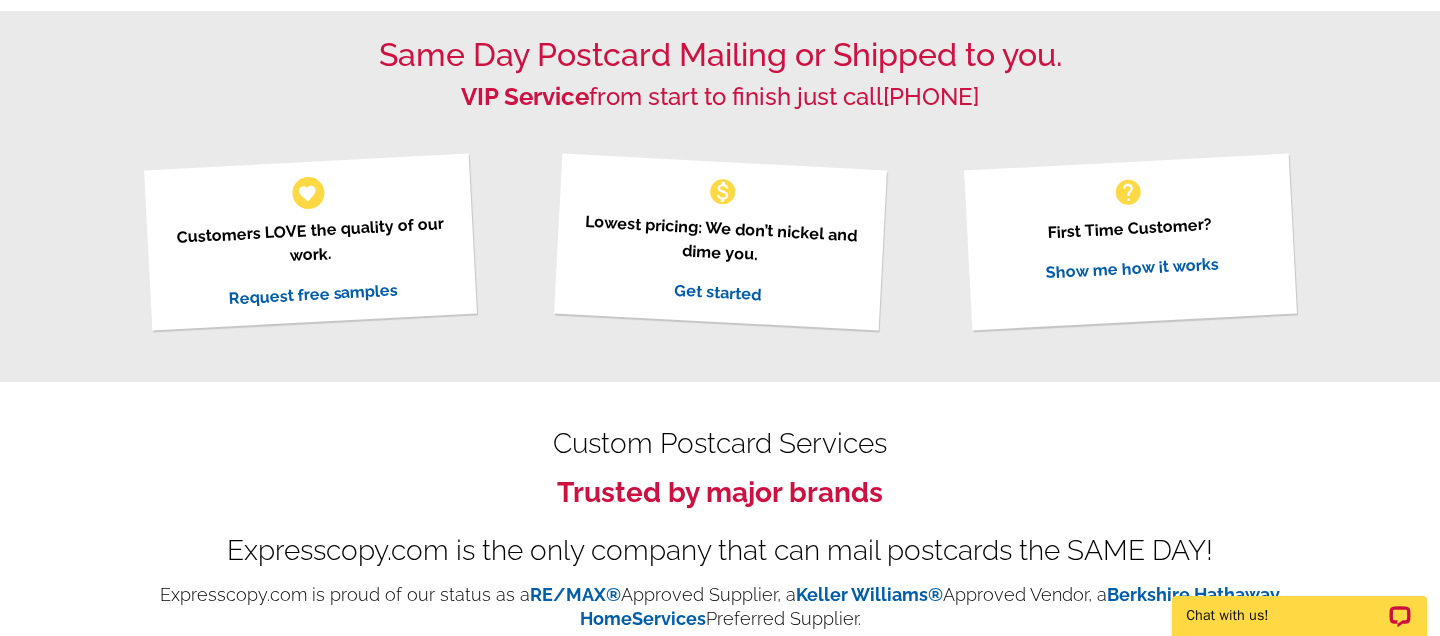 scroll, scrollTop: 0, scrollLeft: 0, axis: both 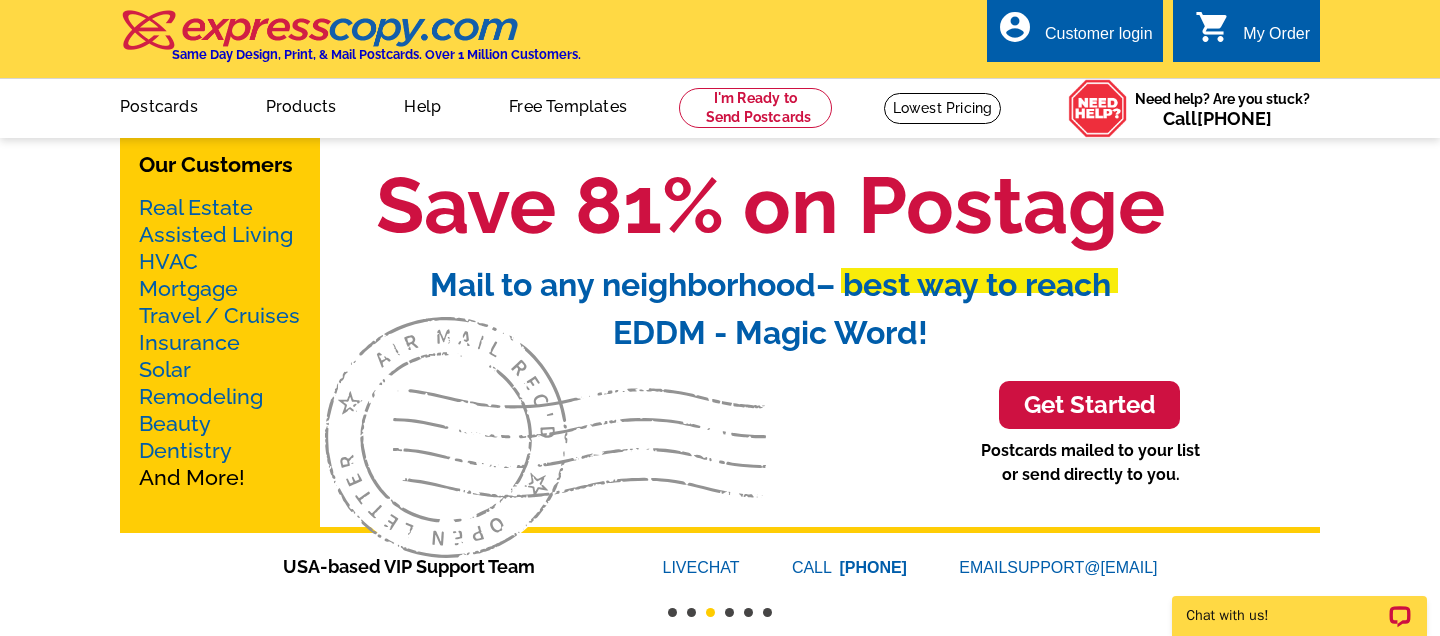 click on "Real Estate" at bounding box center (196, 207) 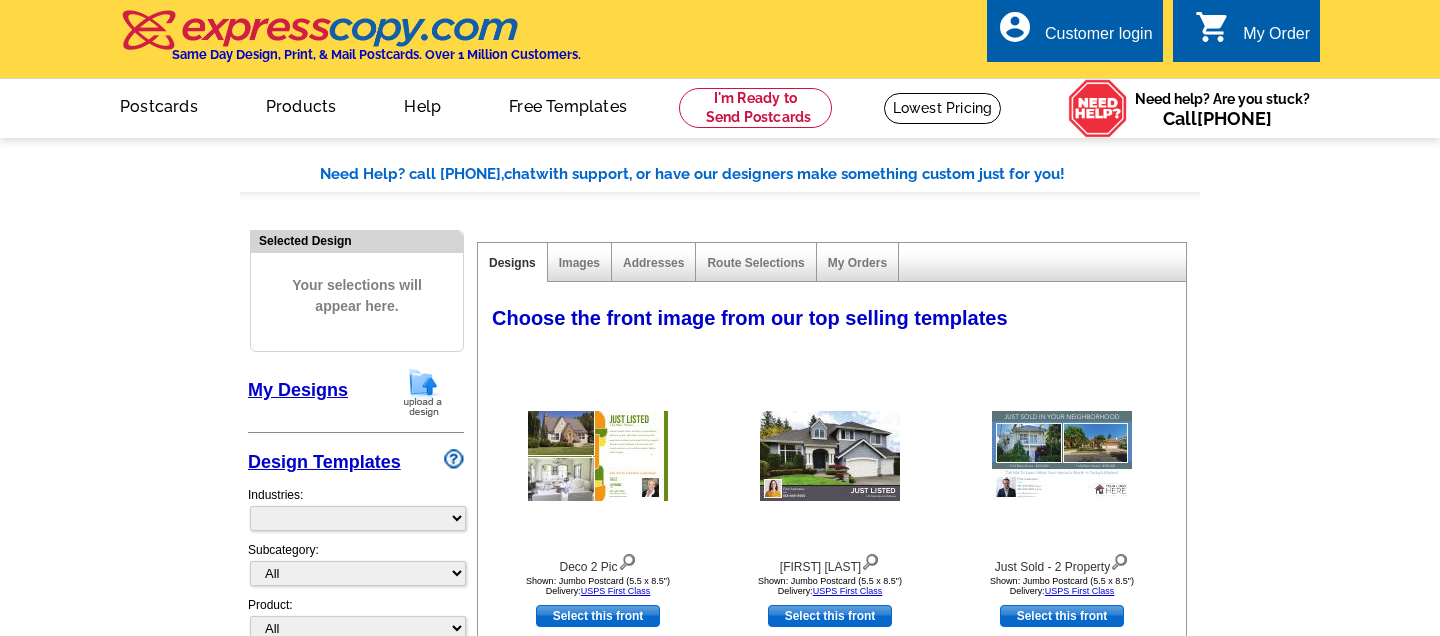 scroll, scrollTop: 0, scrollLeft: 0, axis: both 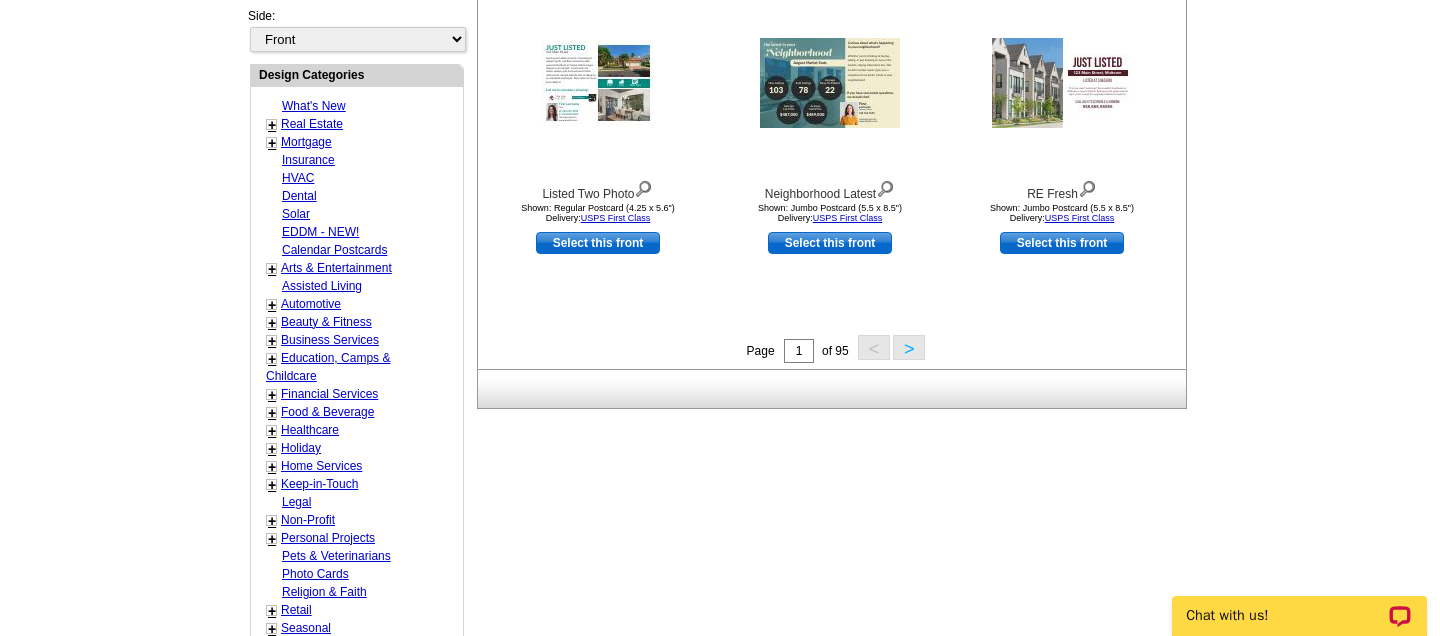 click on ">" at bounding box center [909, 347] 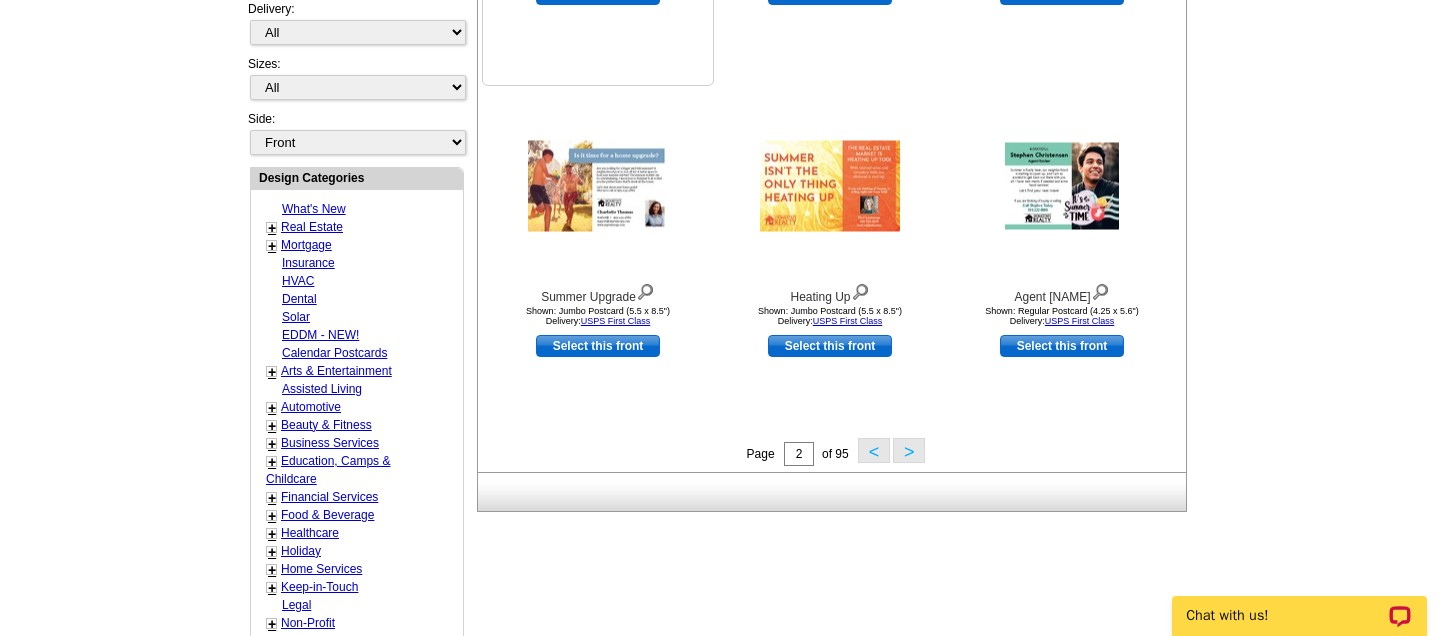 scroll, scrollTop: 652, scrollLeft: 0, axis: vertical 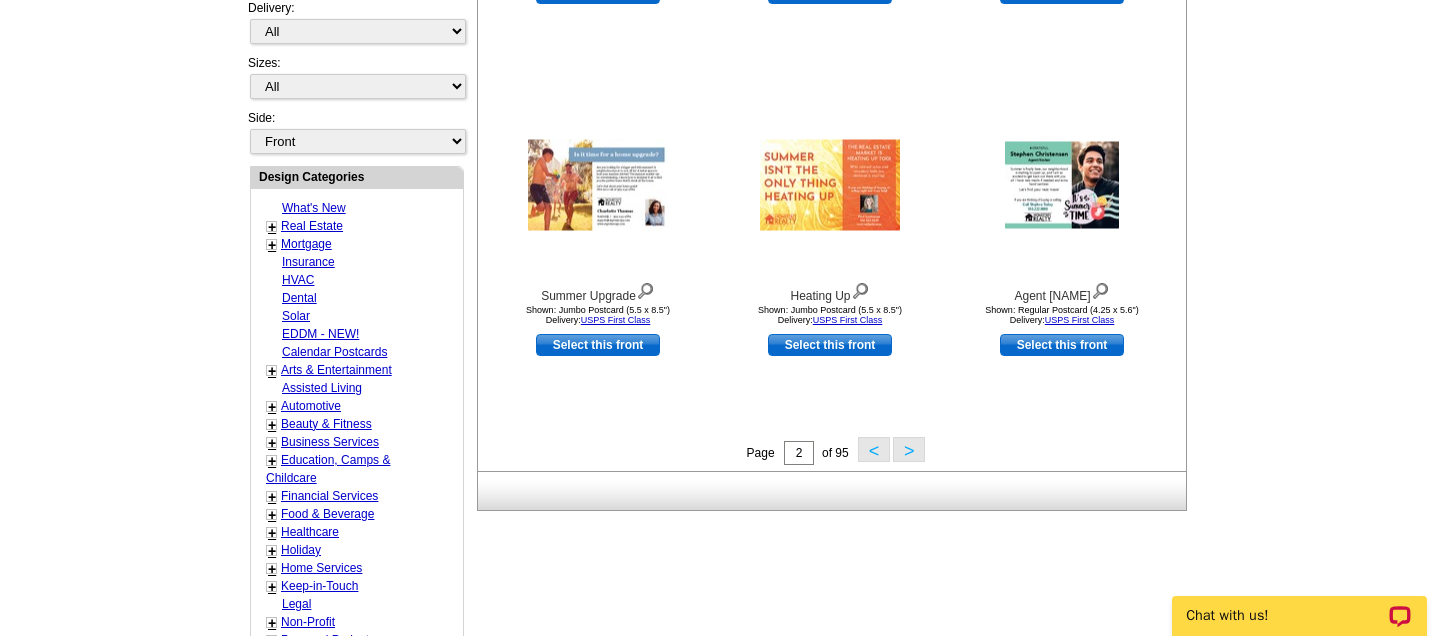 click on "+ Real Estate   - Farming   - Just Listed   - Just Sold   - Open House   - Market Report RE/MAX® +  - Commercial  - Luxury   - Referrals Keller Williams® +  - Social Networking  - 12 Direct Campaign  - 8x8 Campaign  - 33 Touch Ideas  - Home Listings   - Berkshire Hathaway Home Services   - Century 21   - Commercial Real Estate   - QR Code Cards   - 1st Time Home Buyer   - Distressed Homeowners   - Social Networking" at bounding box center [338, 226] 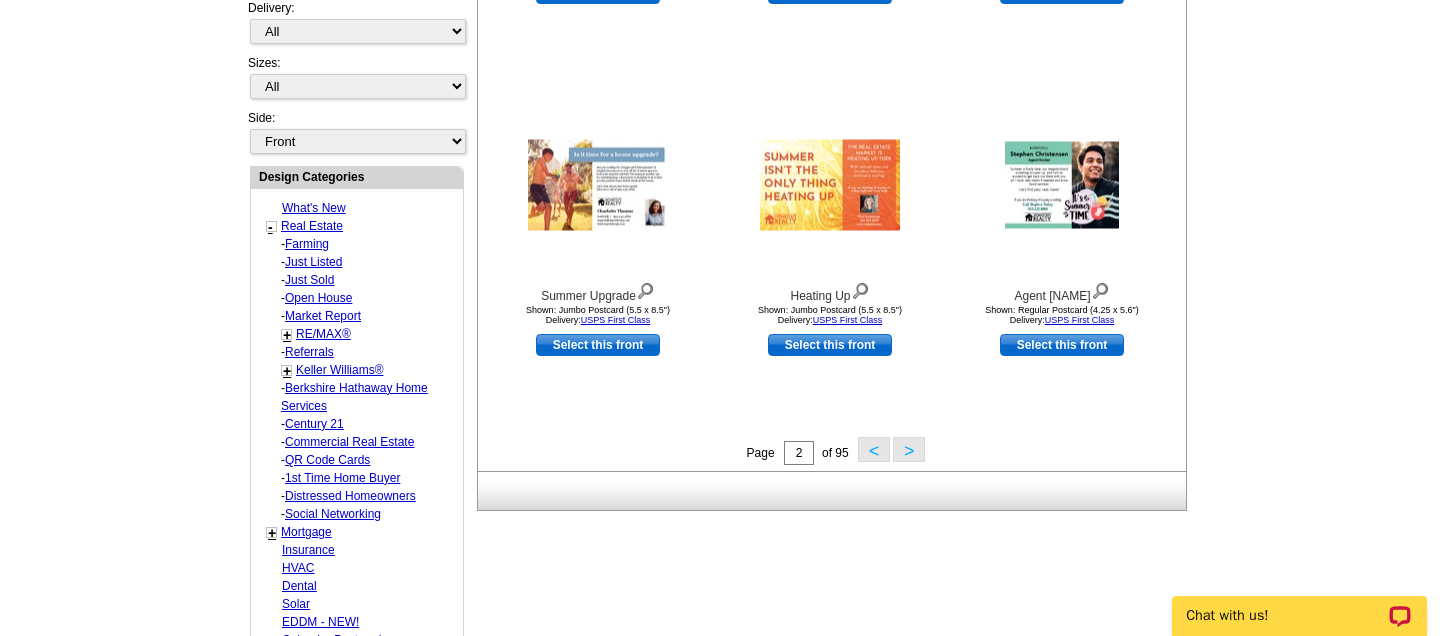 click on "Farming" at bounding box center (307, 244) 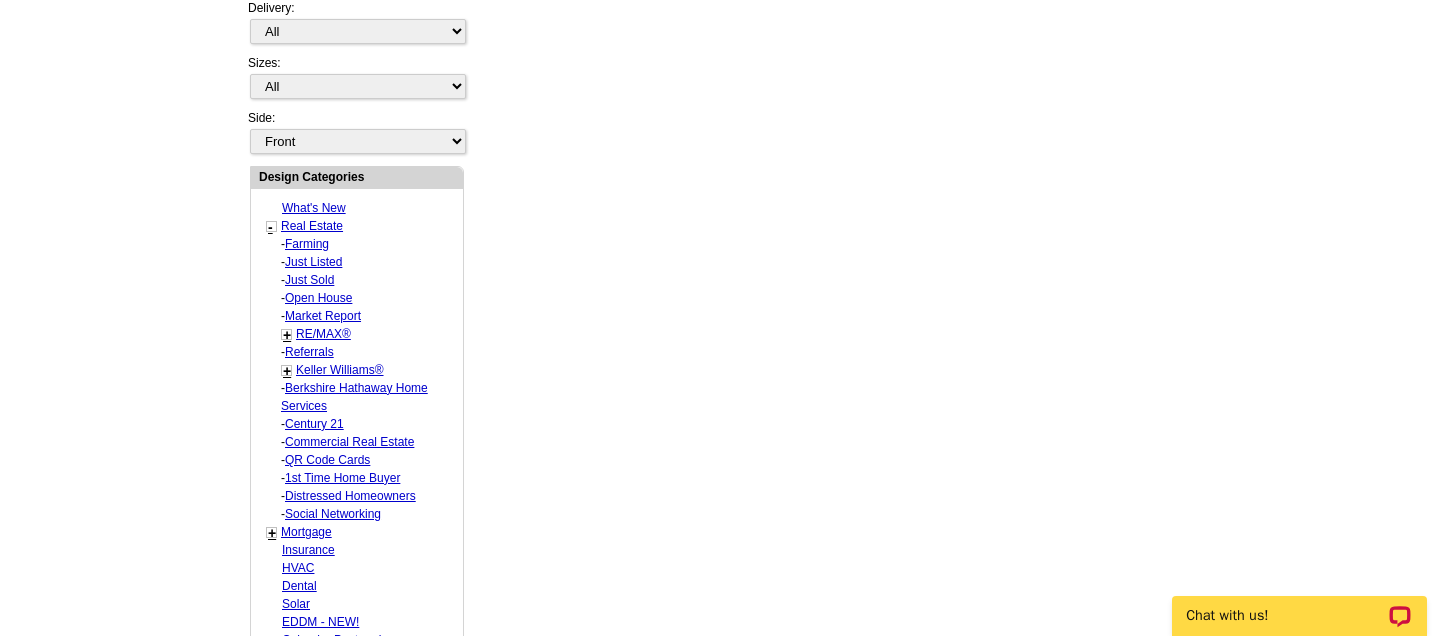 select on "1208" 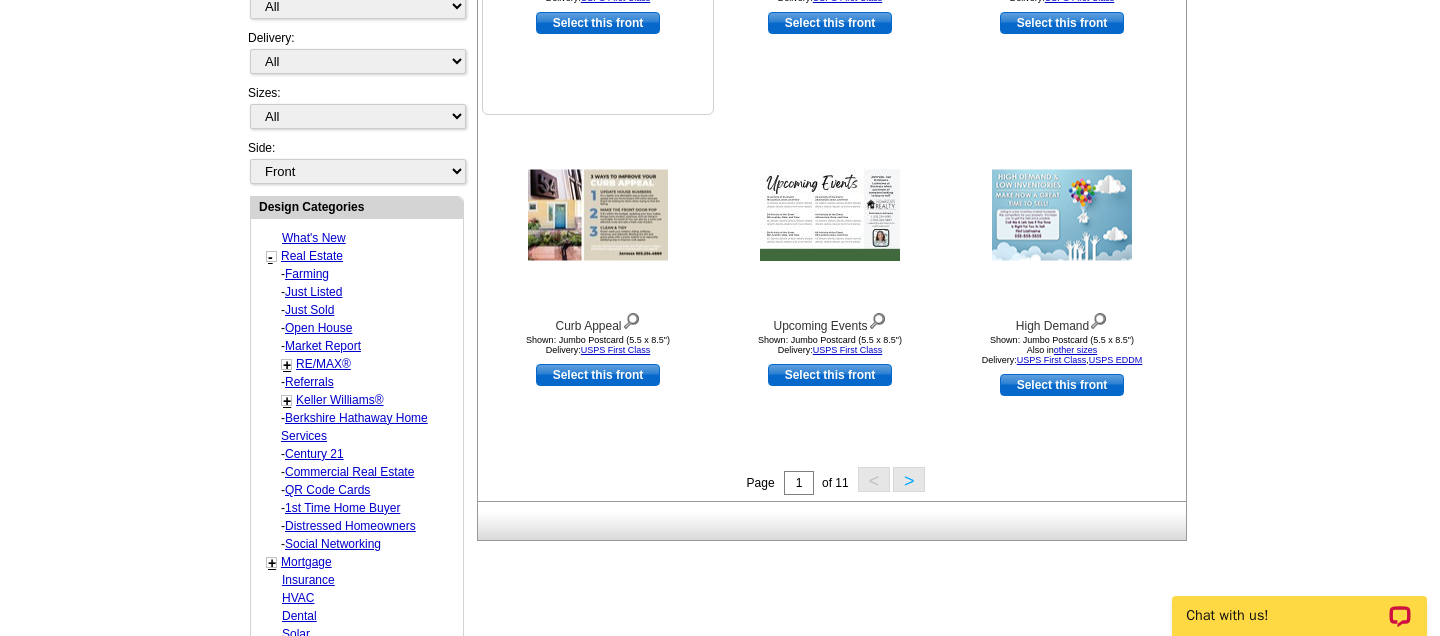 scroll, scrollTop: 629, scrollLeft: 0, axis: vertical 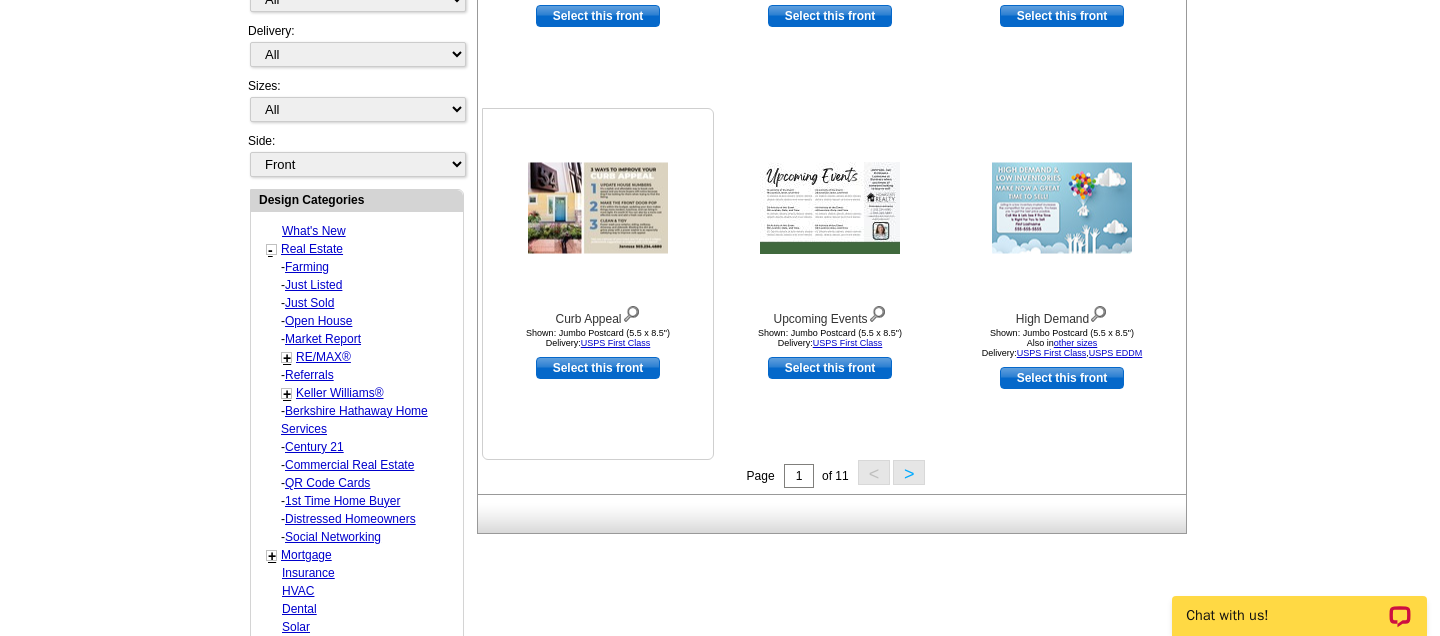 click at bounding box center (598, 208) 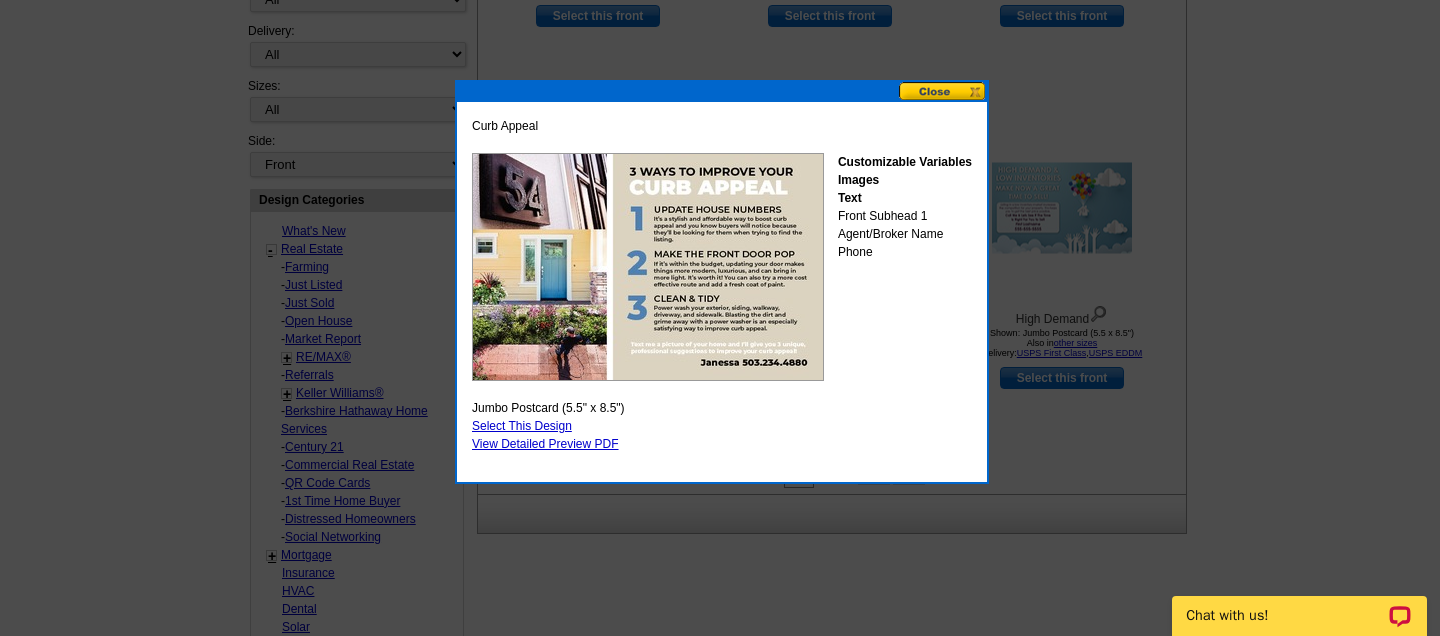 click at bounding box center [943, 91] 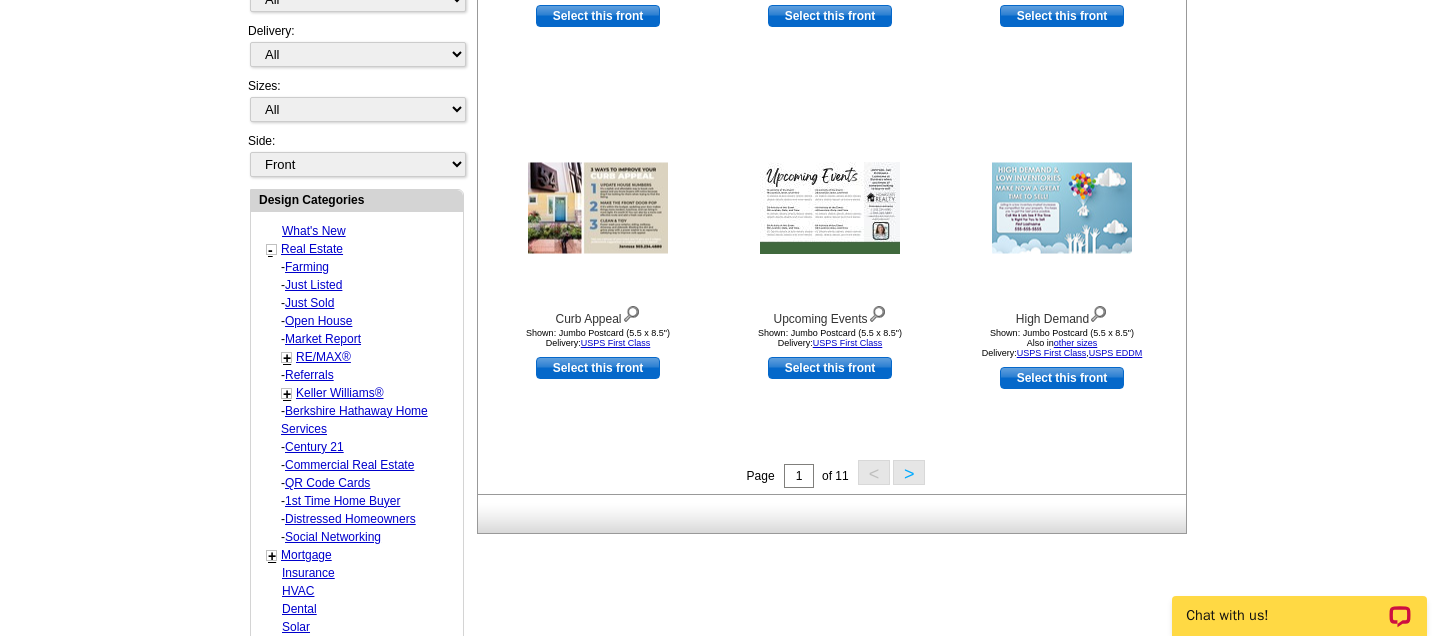click on ">" at bounding box center [909, 472] 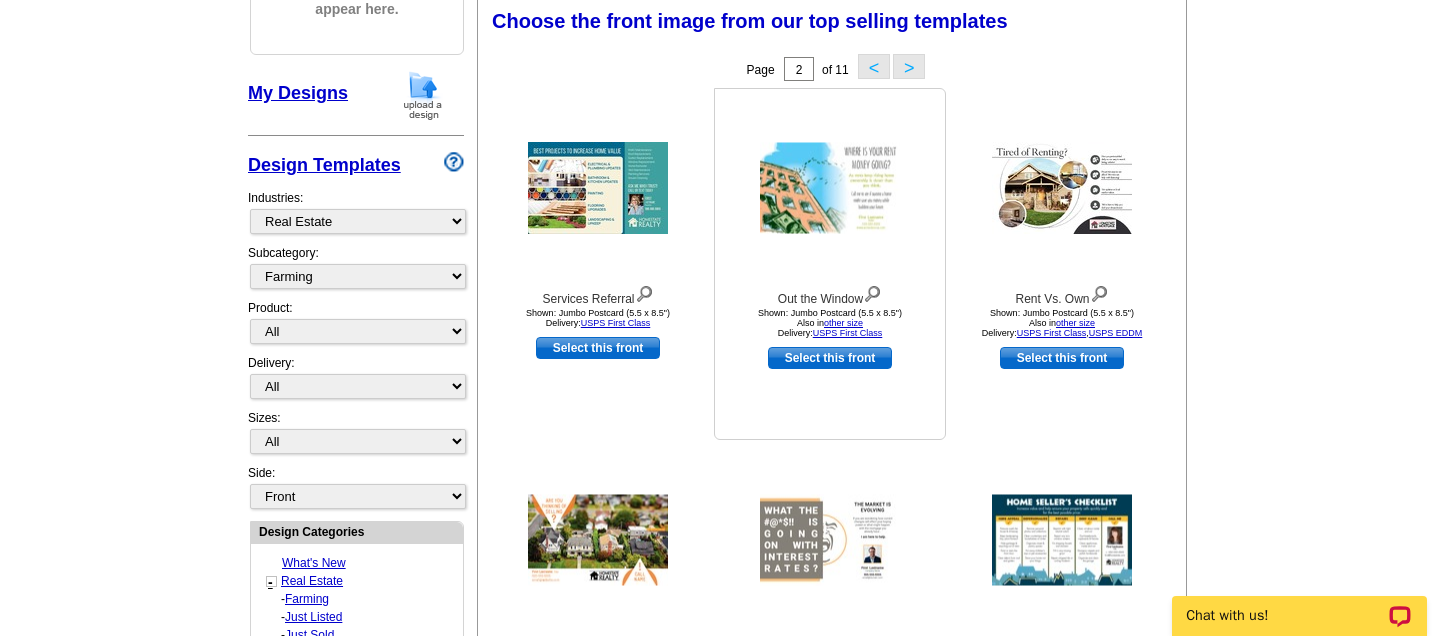 scroll, scrollTop: 294, scrollLeft: 0, axis: vertical 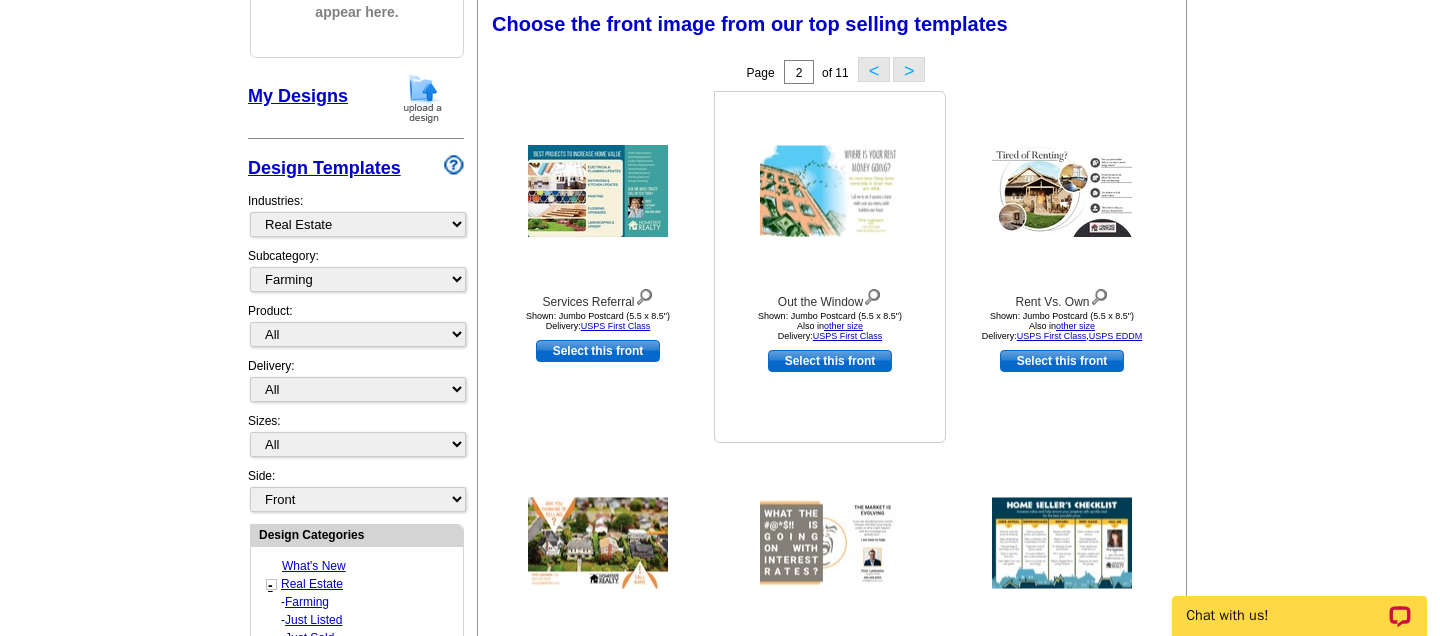 click at bounding box center (830, 191) 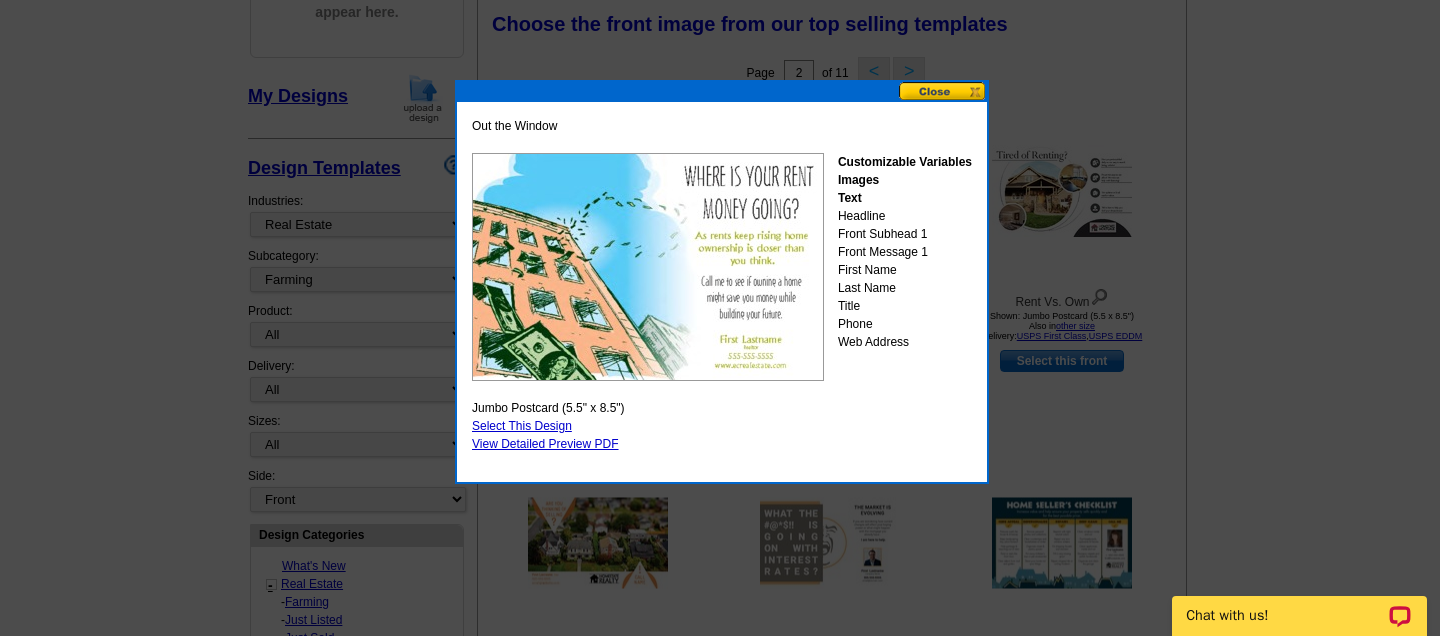 click at bounding box center (943, 91) 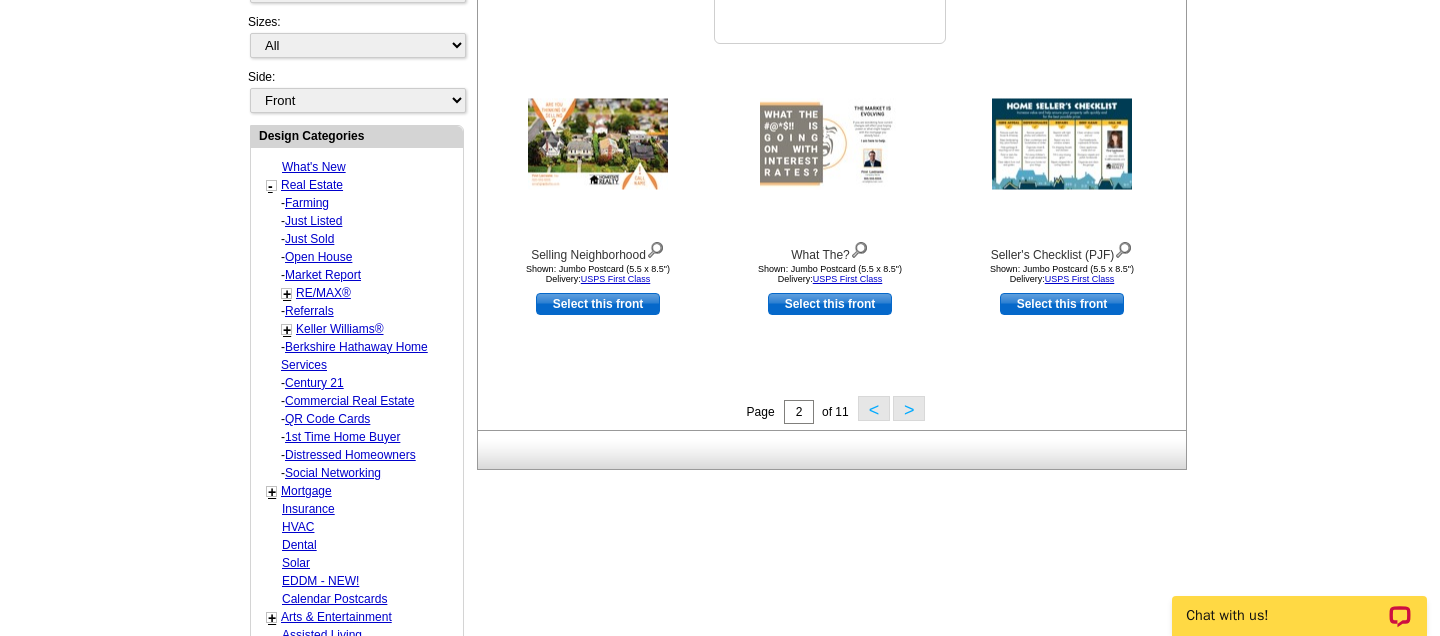 scroll, scrollTop: 694, scrollLeft: 0, axis: vertical 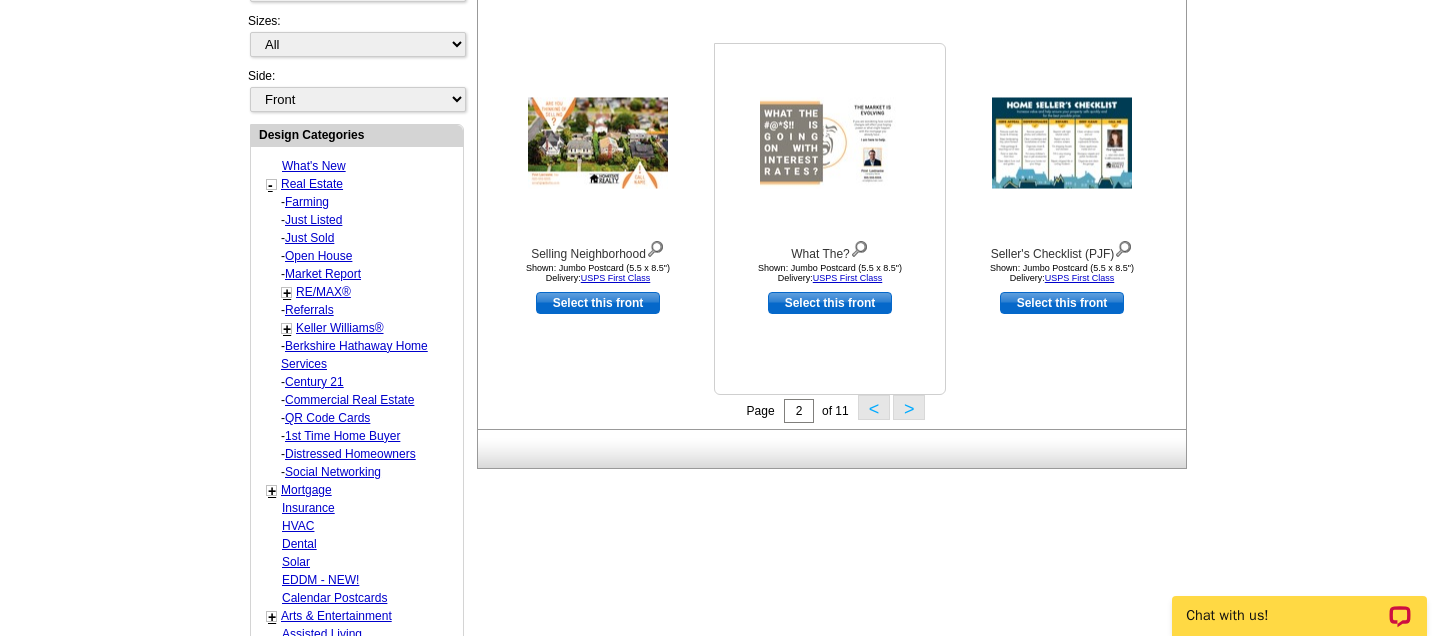 click at bounding box center [830, 143] 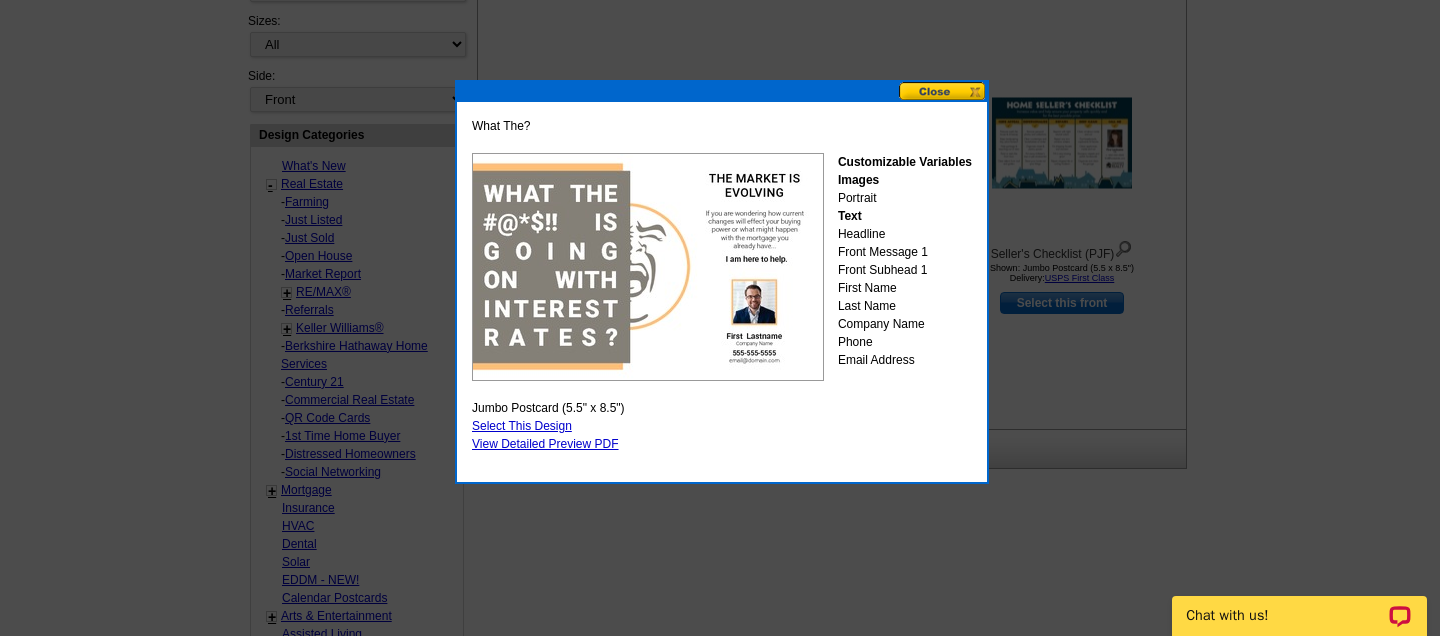 click at bounding box center (943, 91) 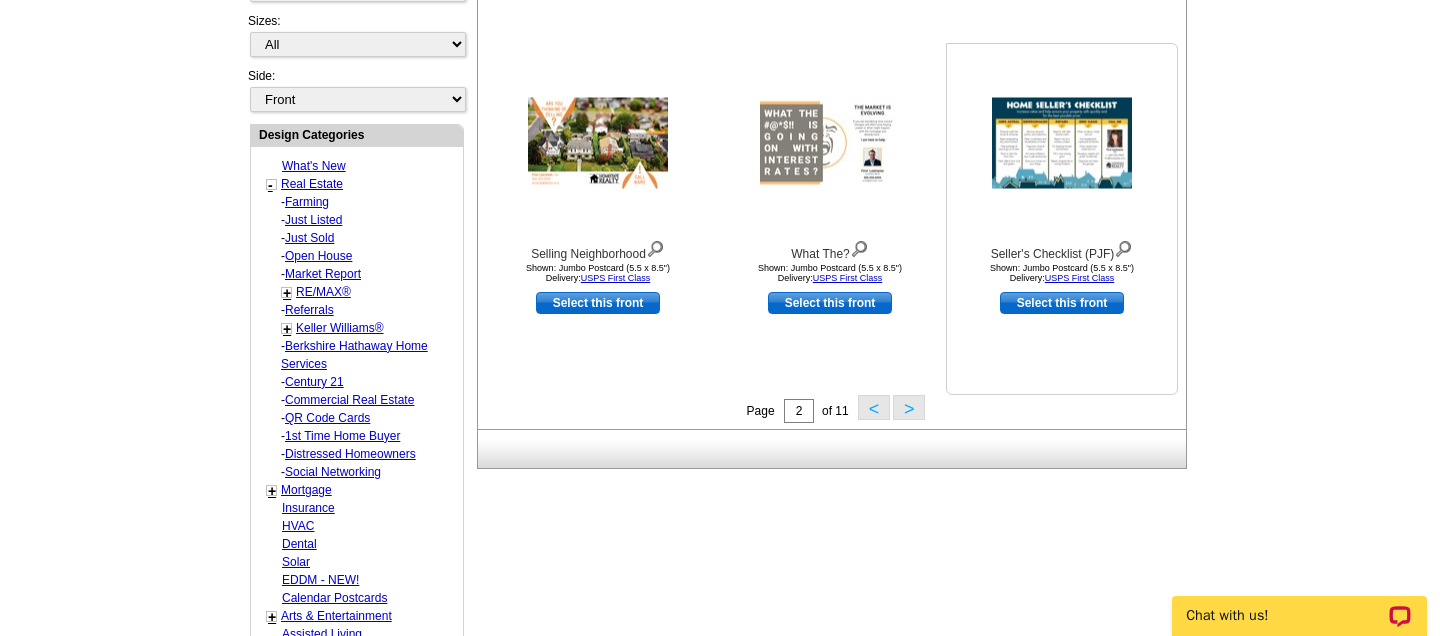 click at bounding box center (1062, 143) 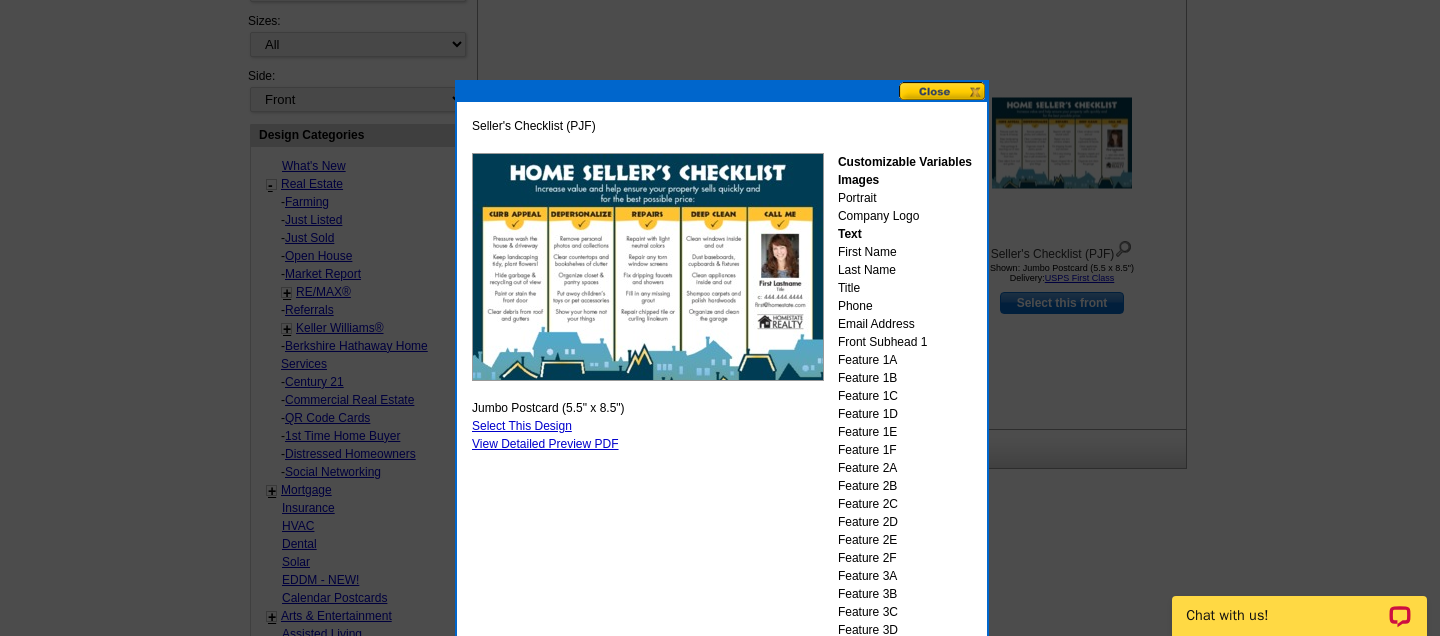 click at bounding box center (720, -29) 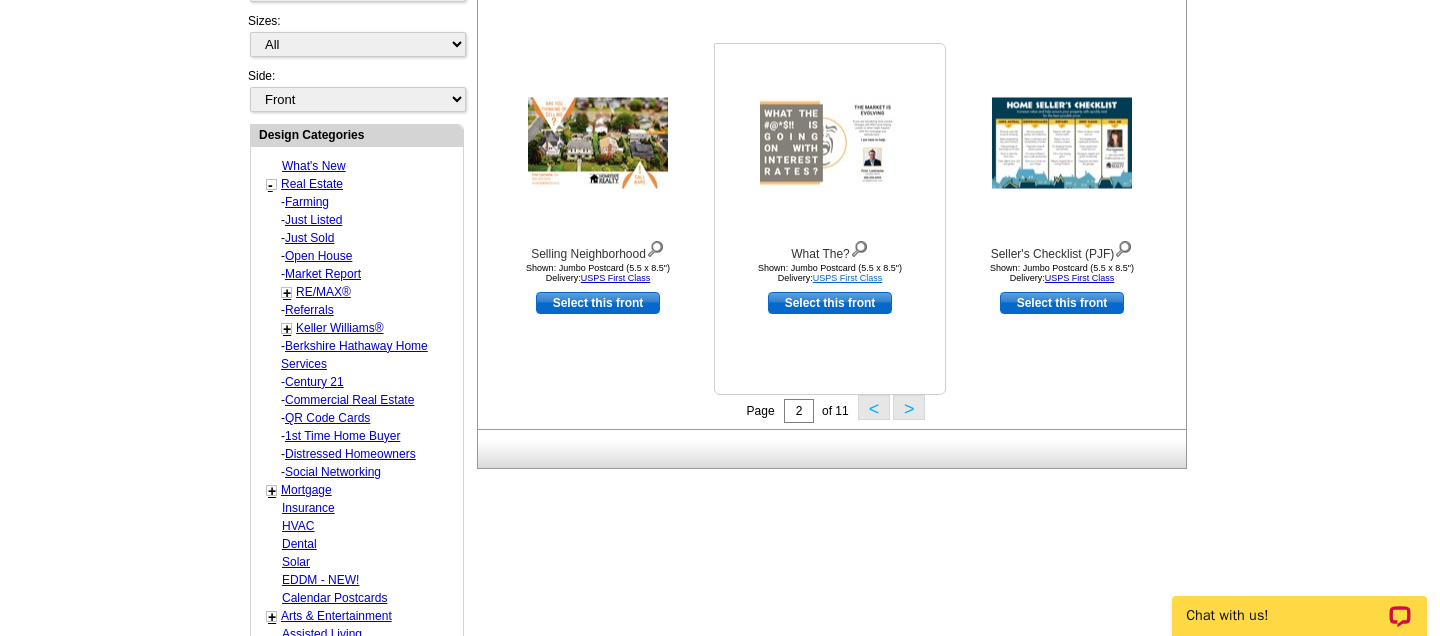 scroll, scrollTop: 727, scrollLeft: 0, axis: vertical 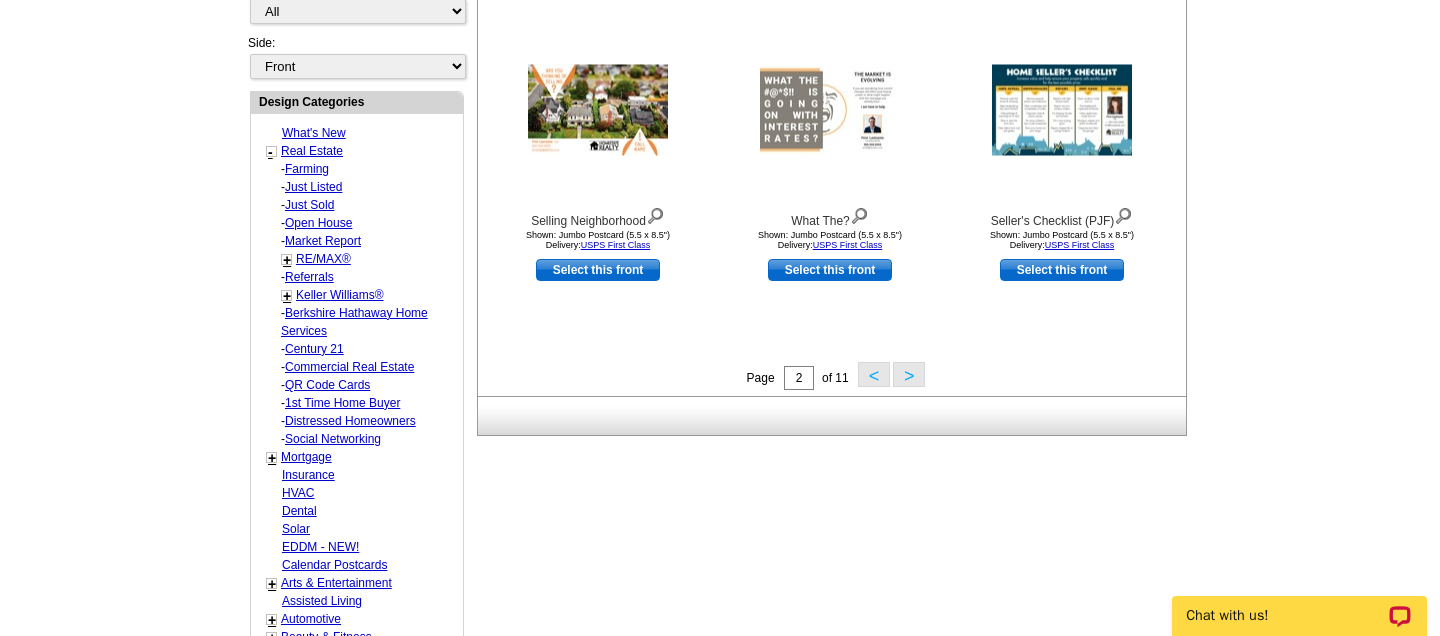 click on ">" at bounding box center [909, 374] 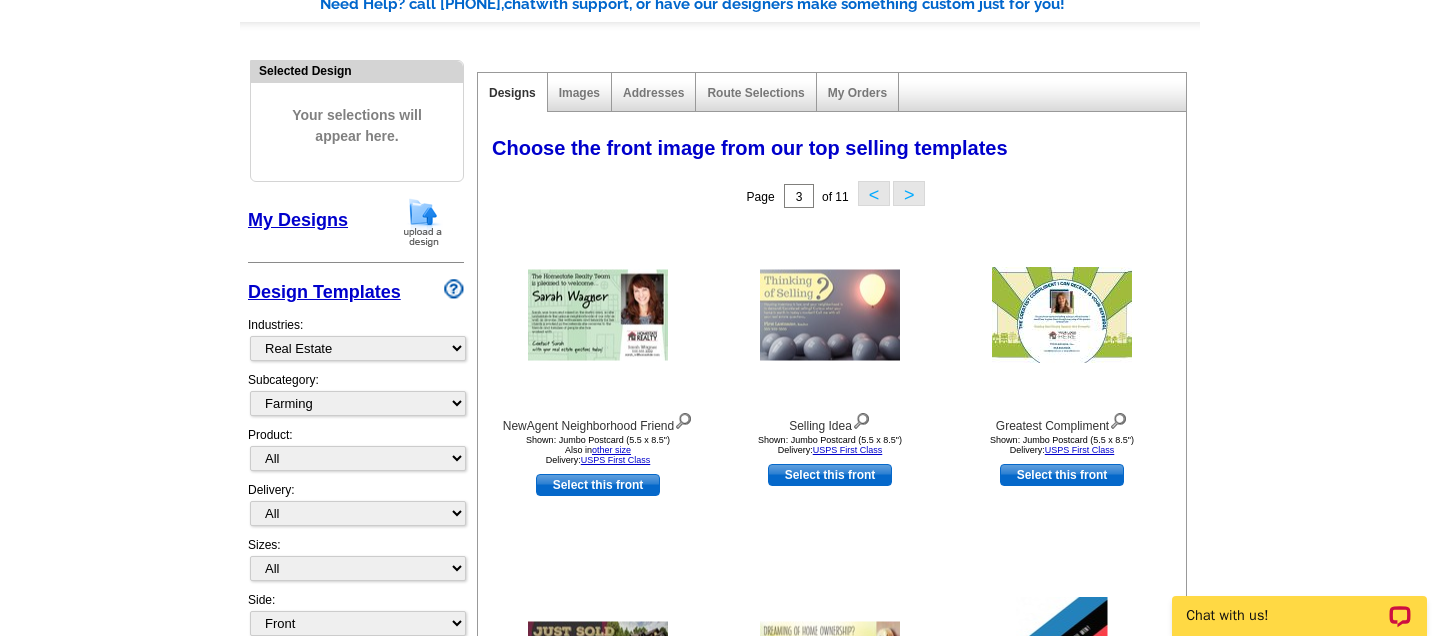 scroll, scrollTop: 133, scrollLeft: 0, axis: vertical 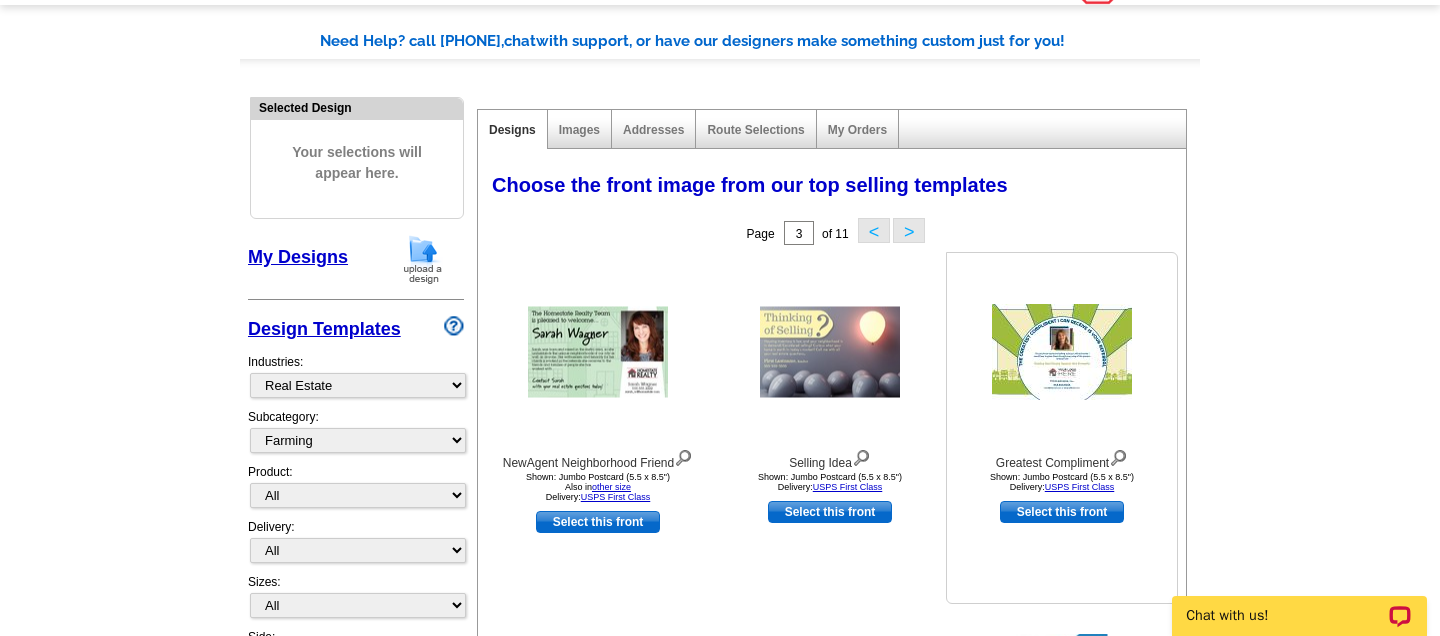click at bounding box center (1062, 352) 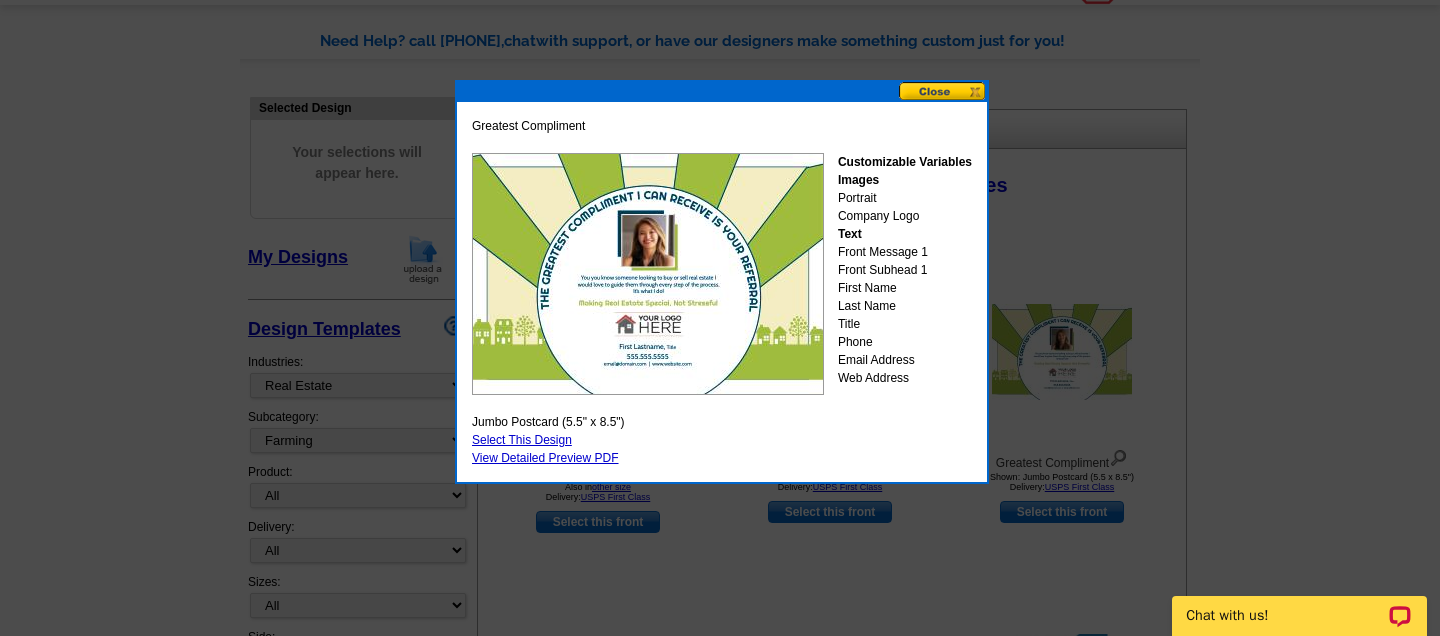 click at bounding box center [943, 91] 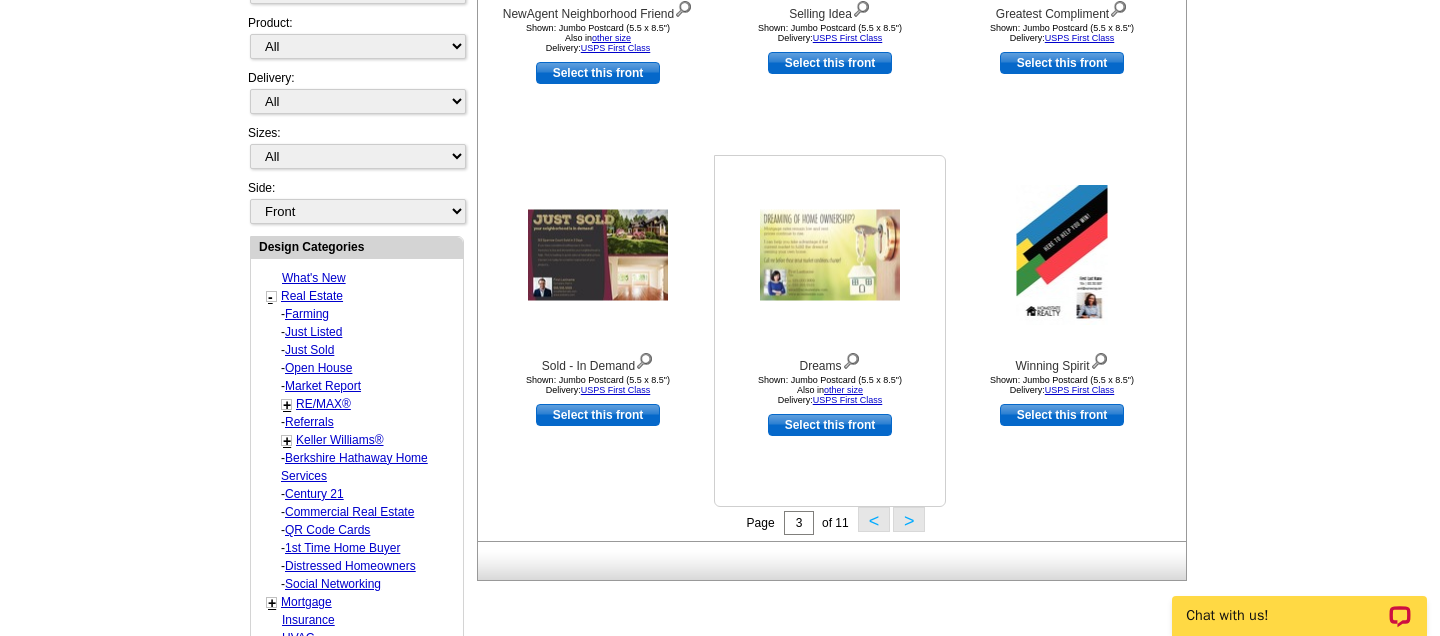 scroll, scrollTop: 581, scrollLeft: 0, axis: vertical 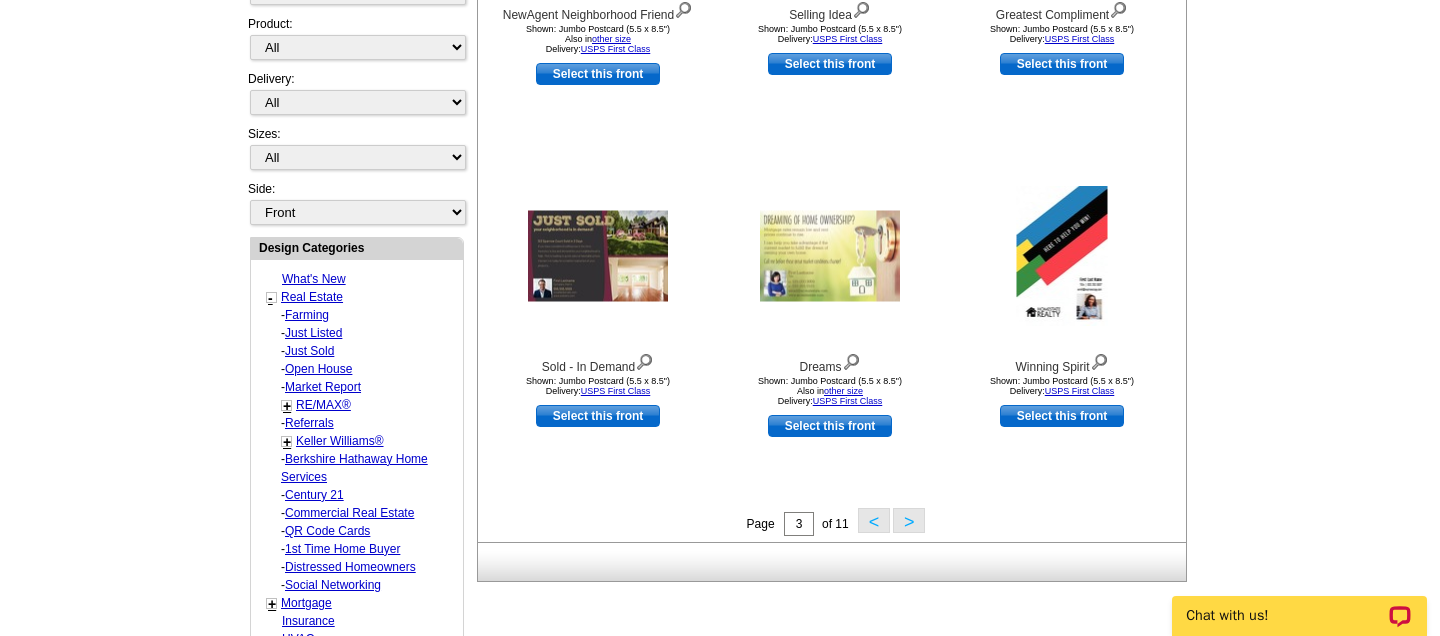 click on ">" at bounding box center [909, 520] 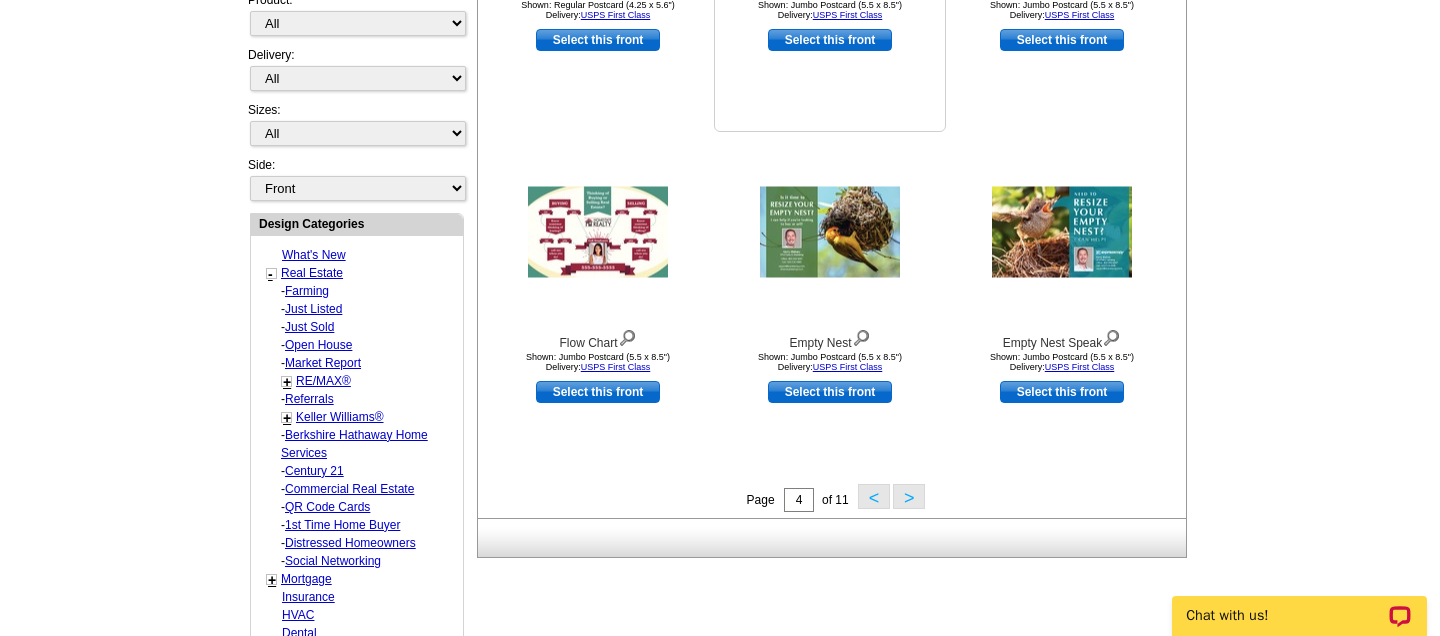 scroll, scrollTop: 604, scrollLeft: 0, axis: vertical 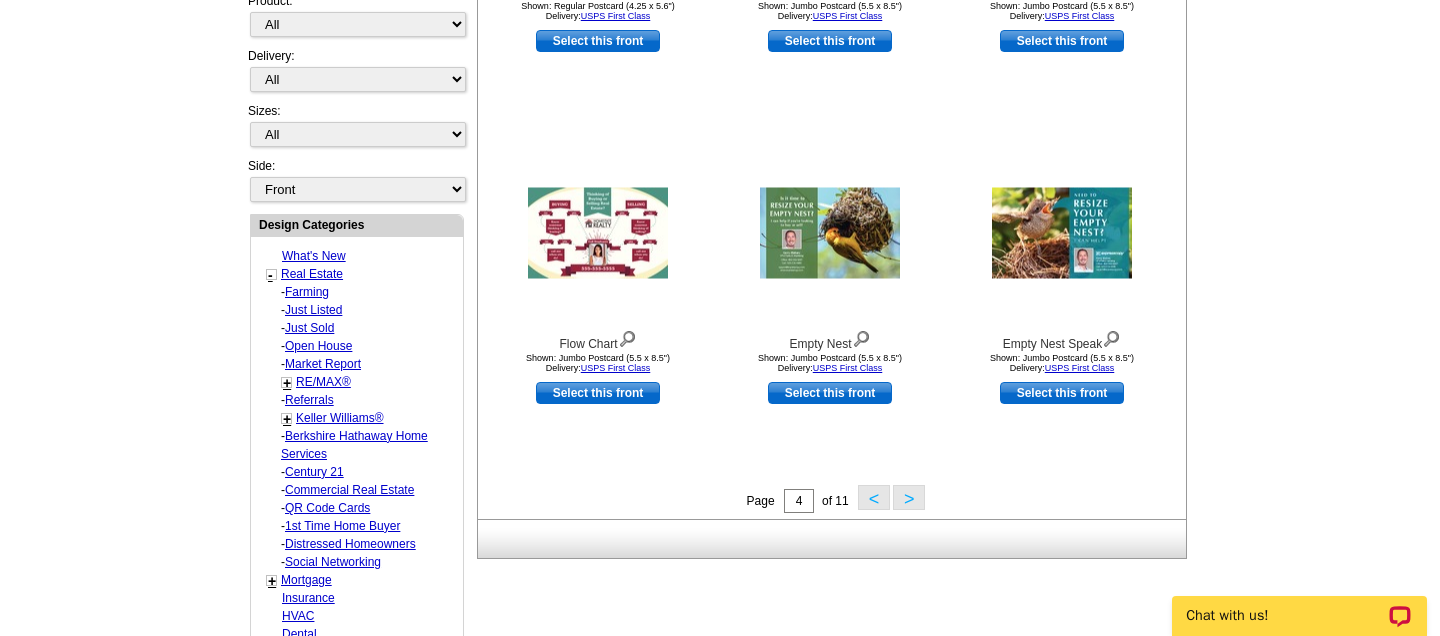 click on ">" at bounding box center (909, 497) 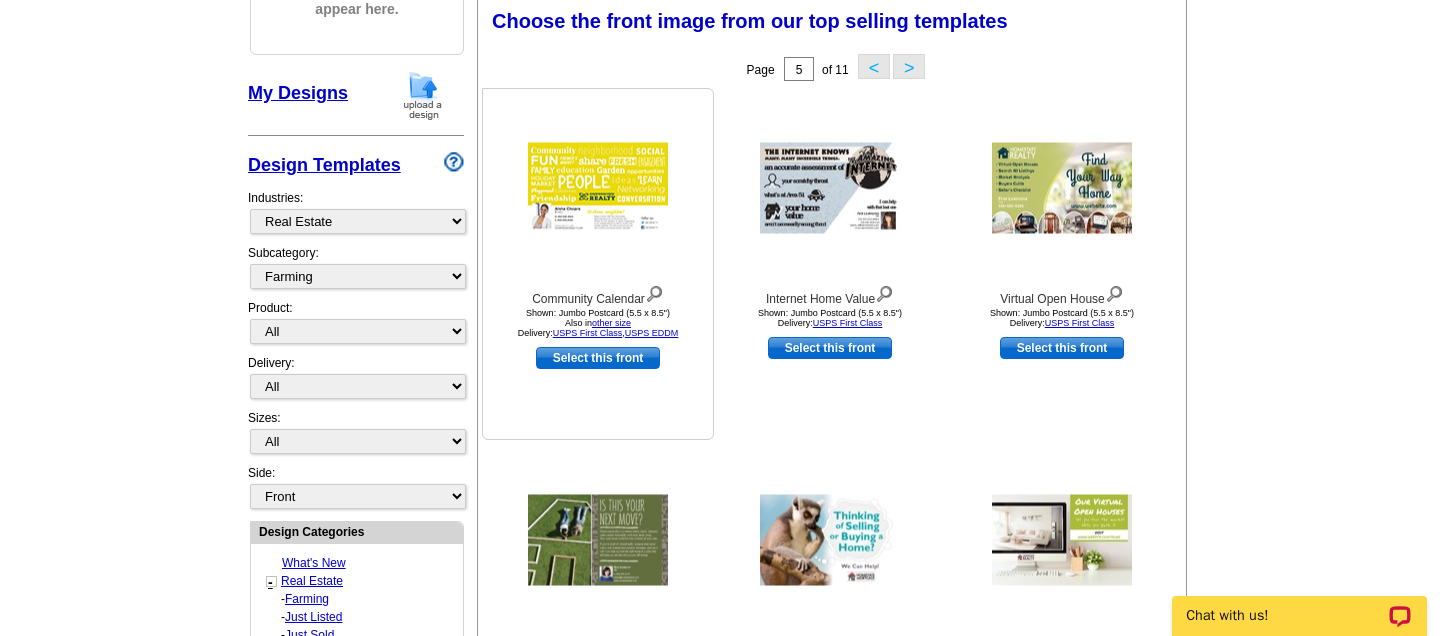 scroll, scrollTop: 294, scrollLeft: 0, axis: vertical 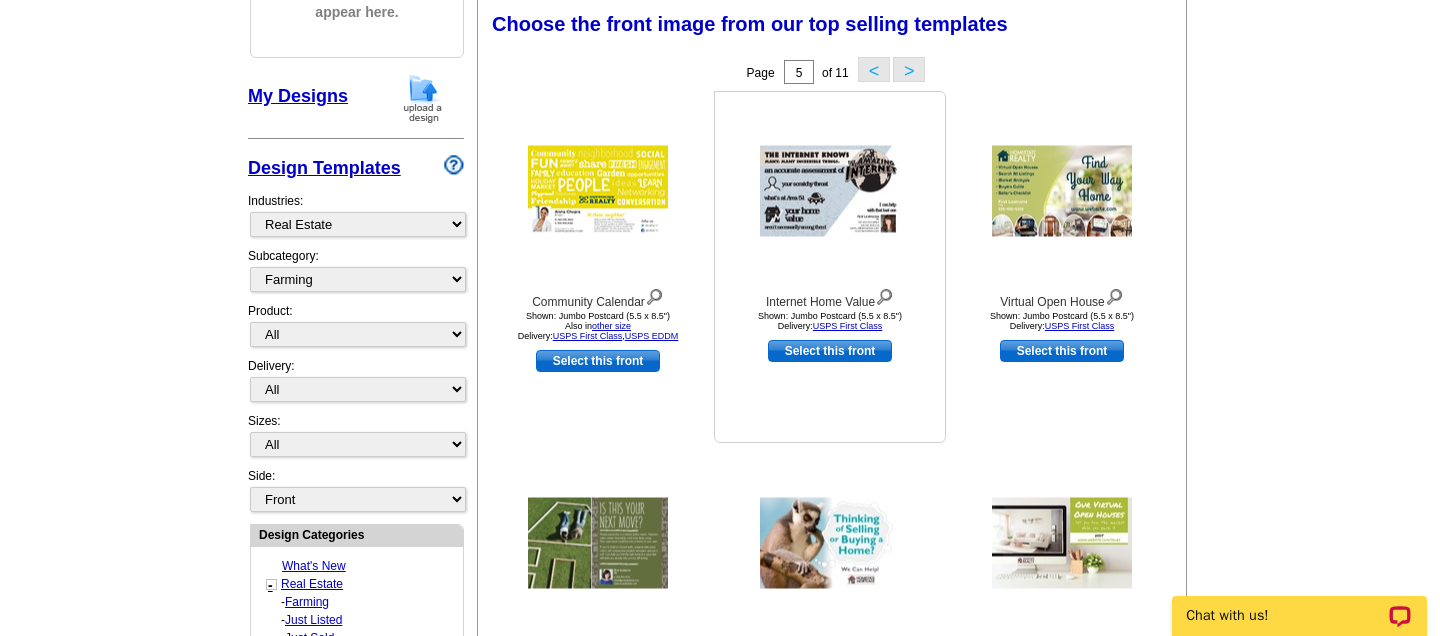 click at bounding box center [830, 191] 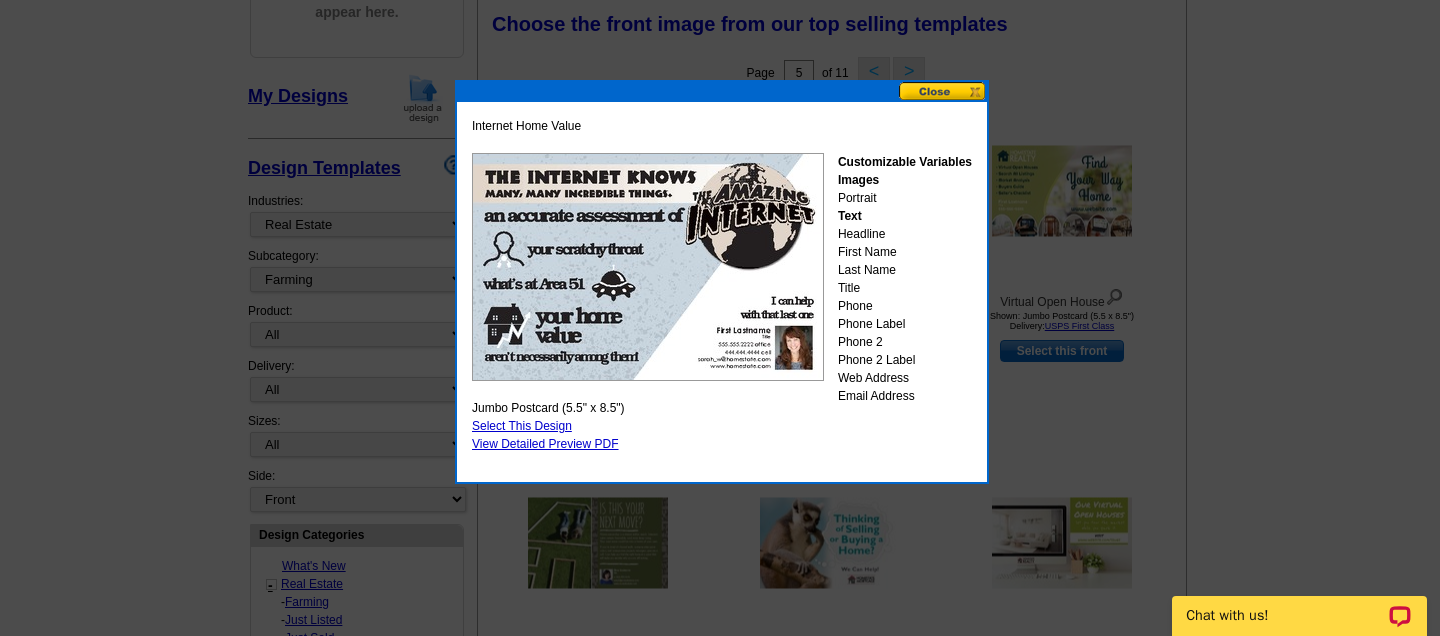 click at bounding box center (943, 91) 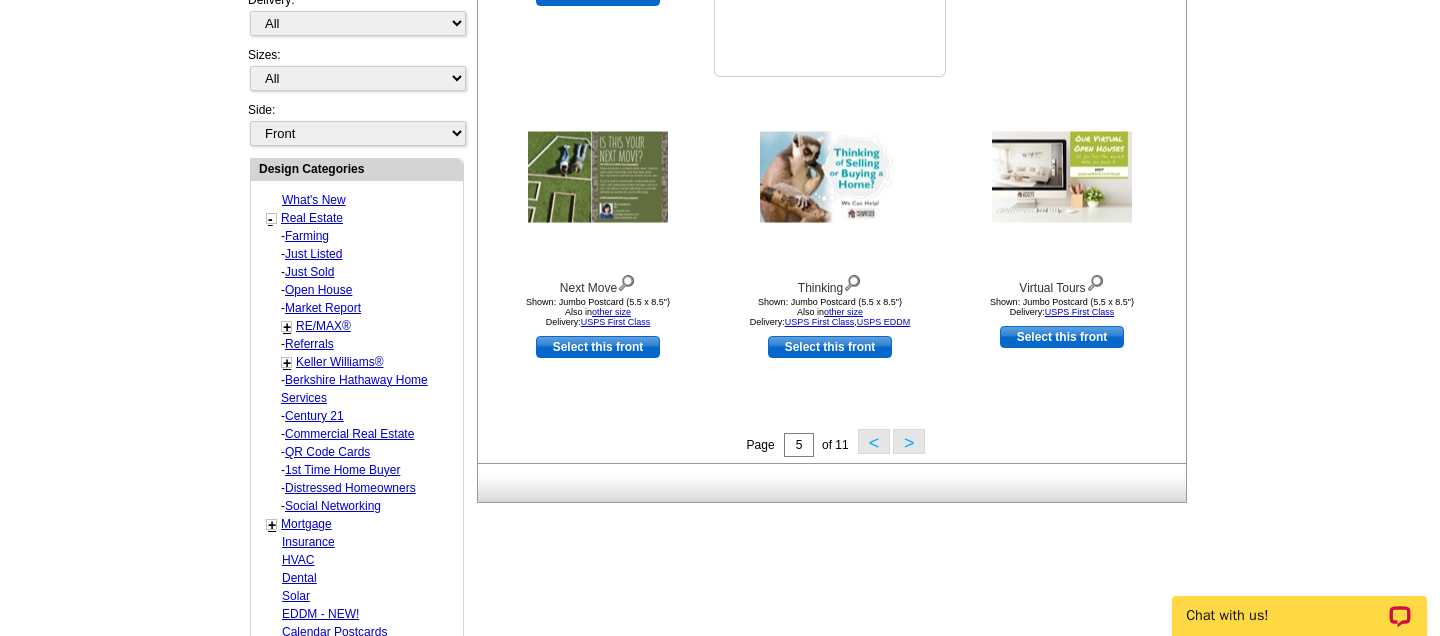 scroll, scrollTop: 670, scrollLeft: 0, axis: vertical 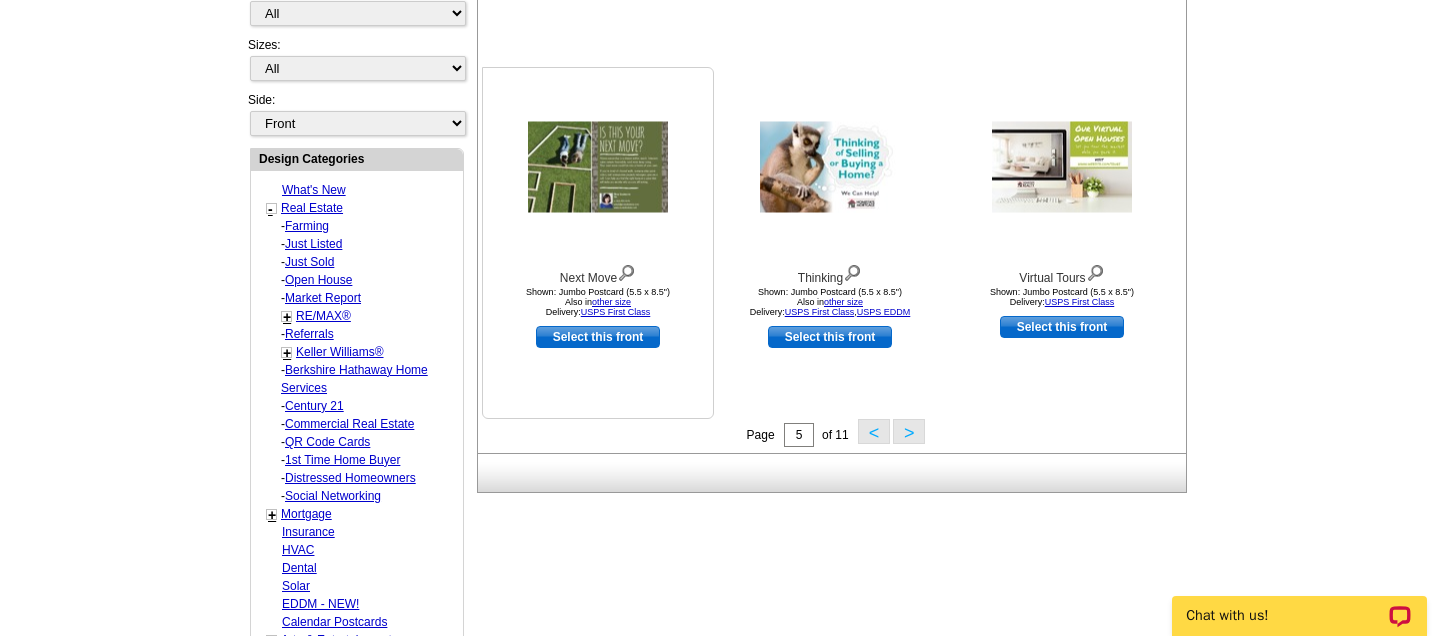 click at bounding box center [598, 167] 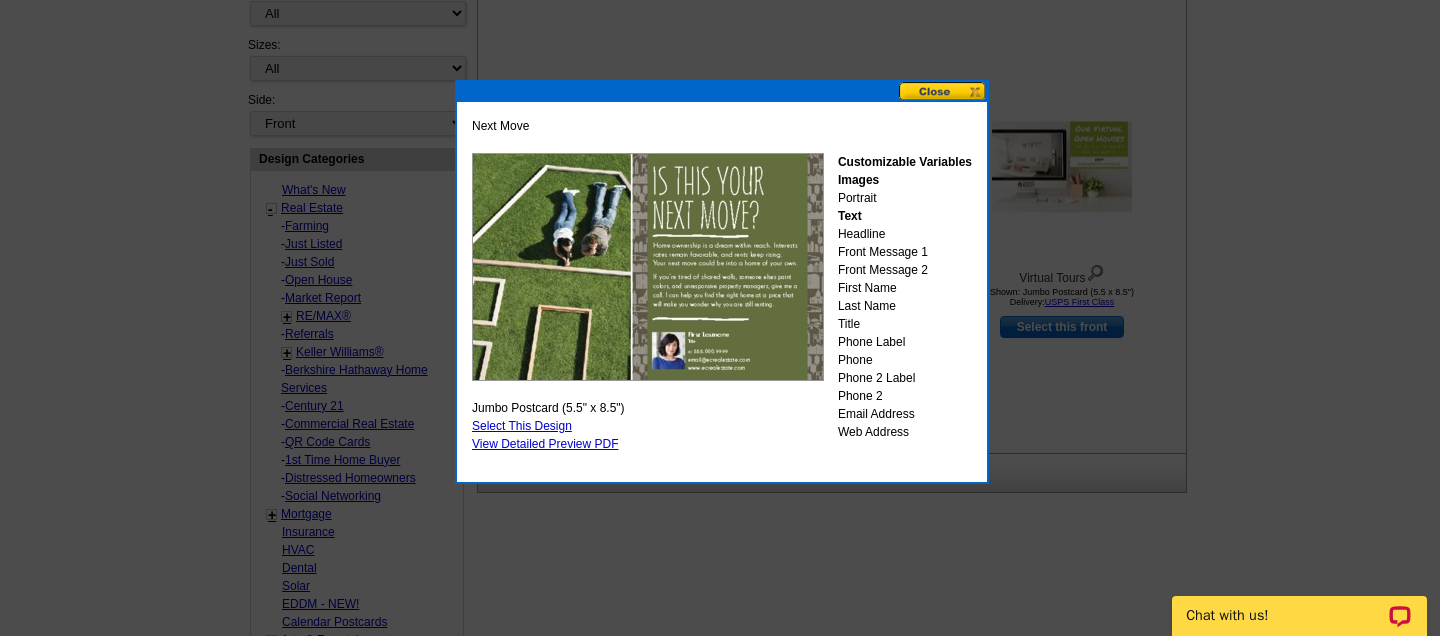 click at bounding box center (943, 91) 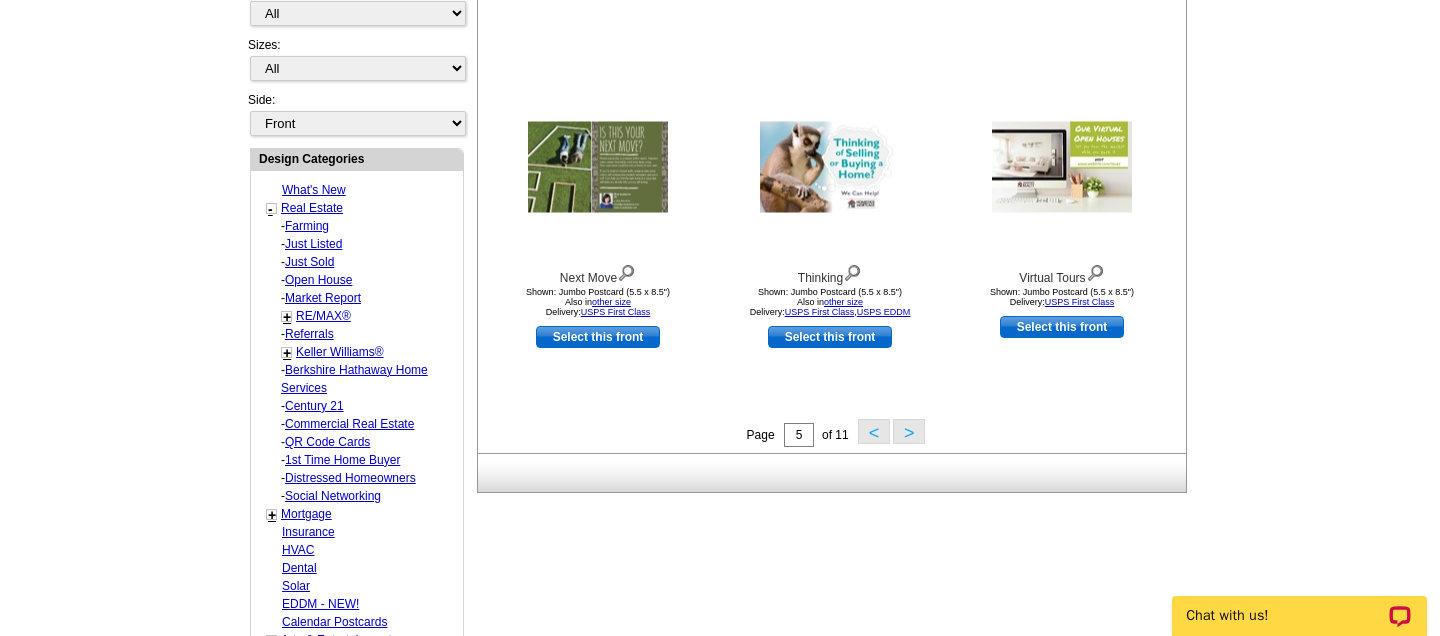 click on ">" at bounding box center [909, 431] 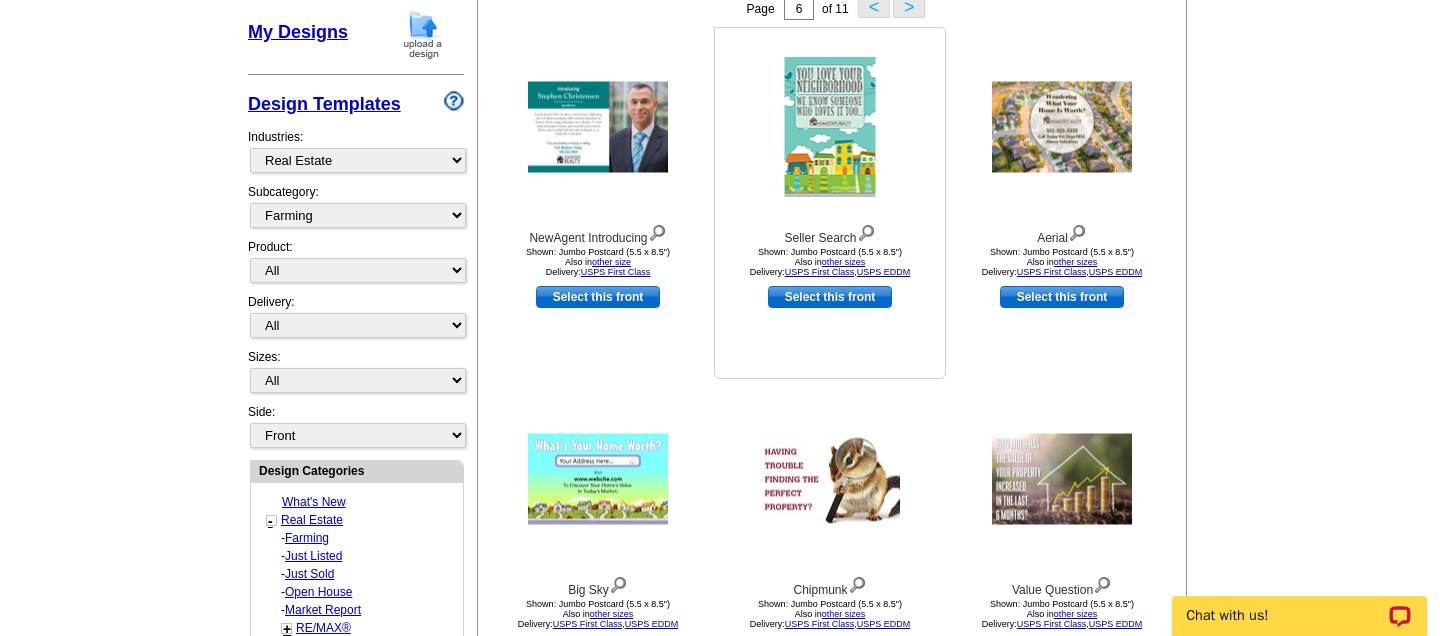 scroll, scrollTop: 332, scrollLeft: 0, axis: vertical 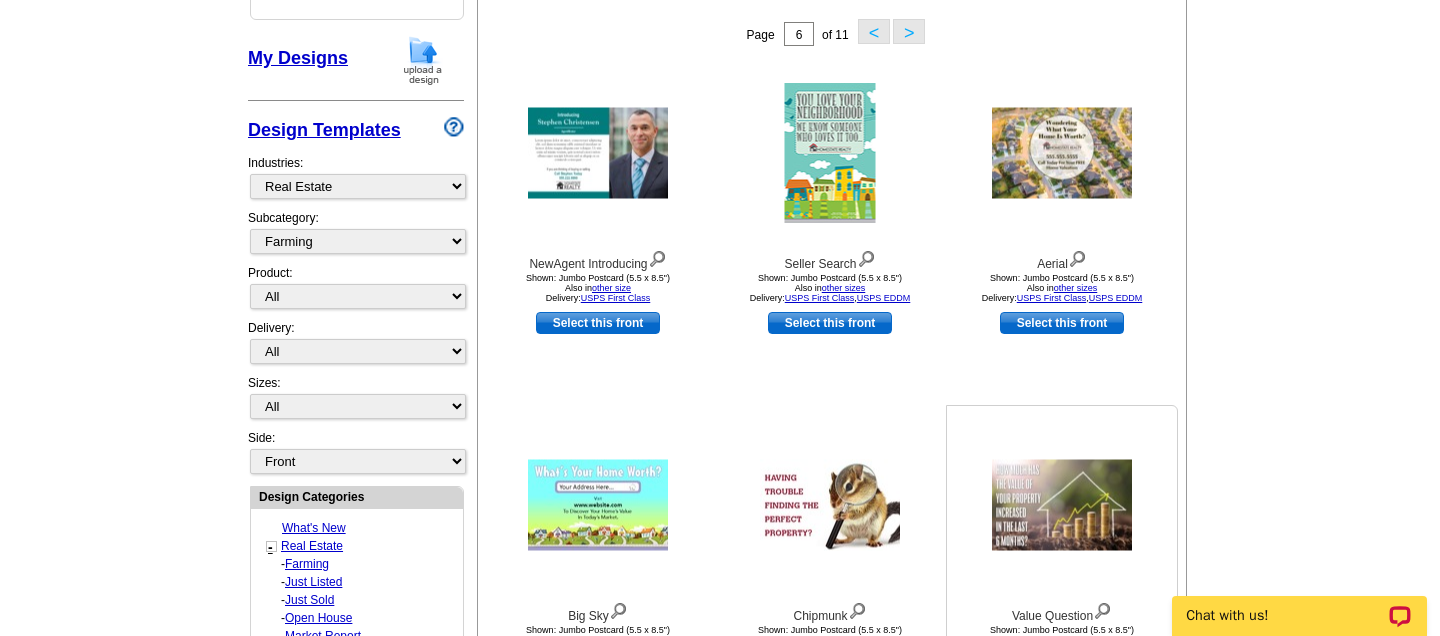 click at bounding box center [1062, 505] 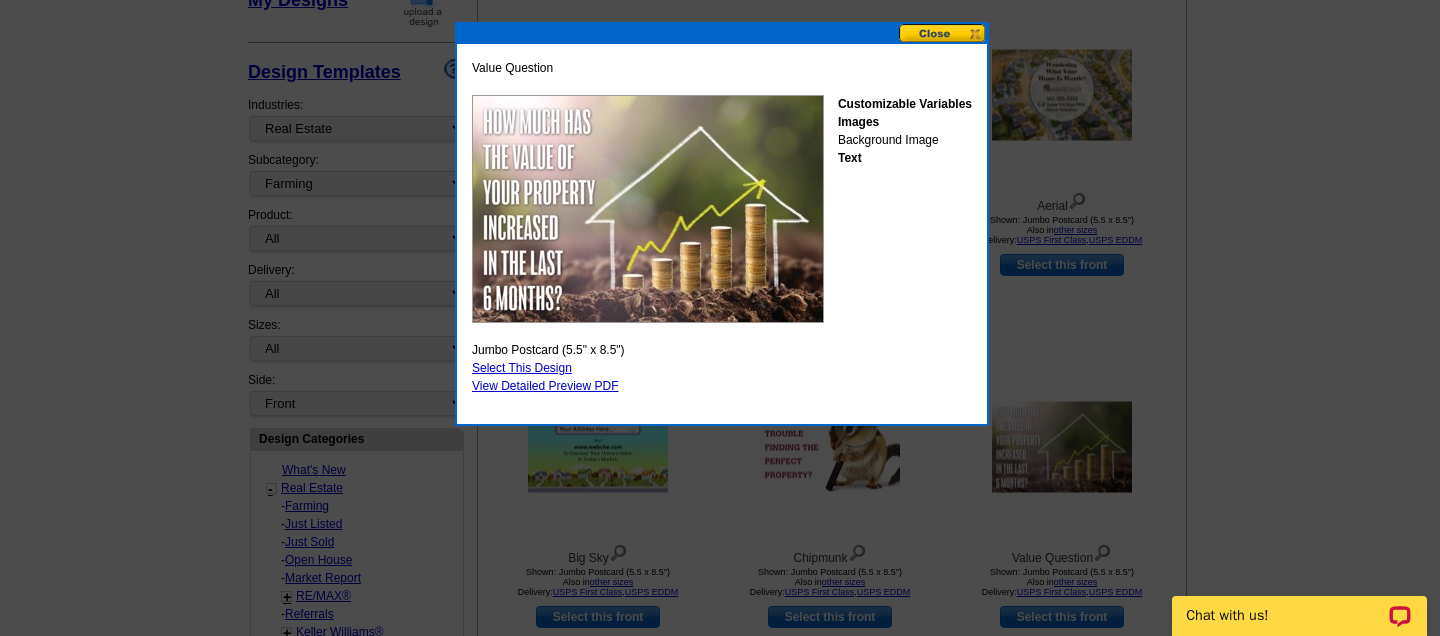 scroll, scrollTop: 385, scrollLeft: 0, axis: vertical 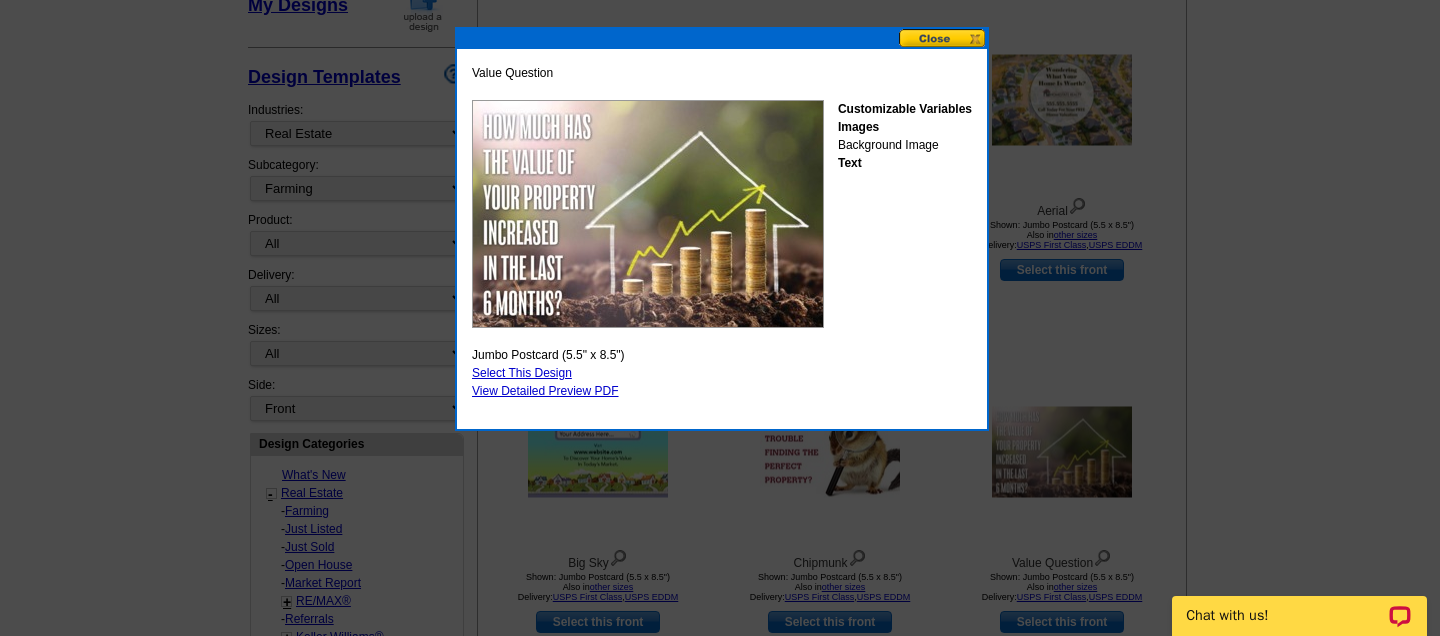 click at bounding box center (943, 38) 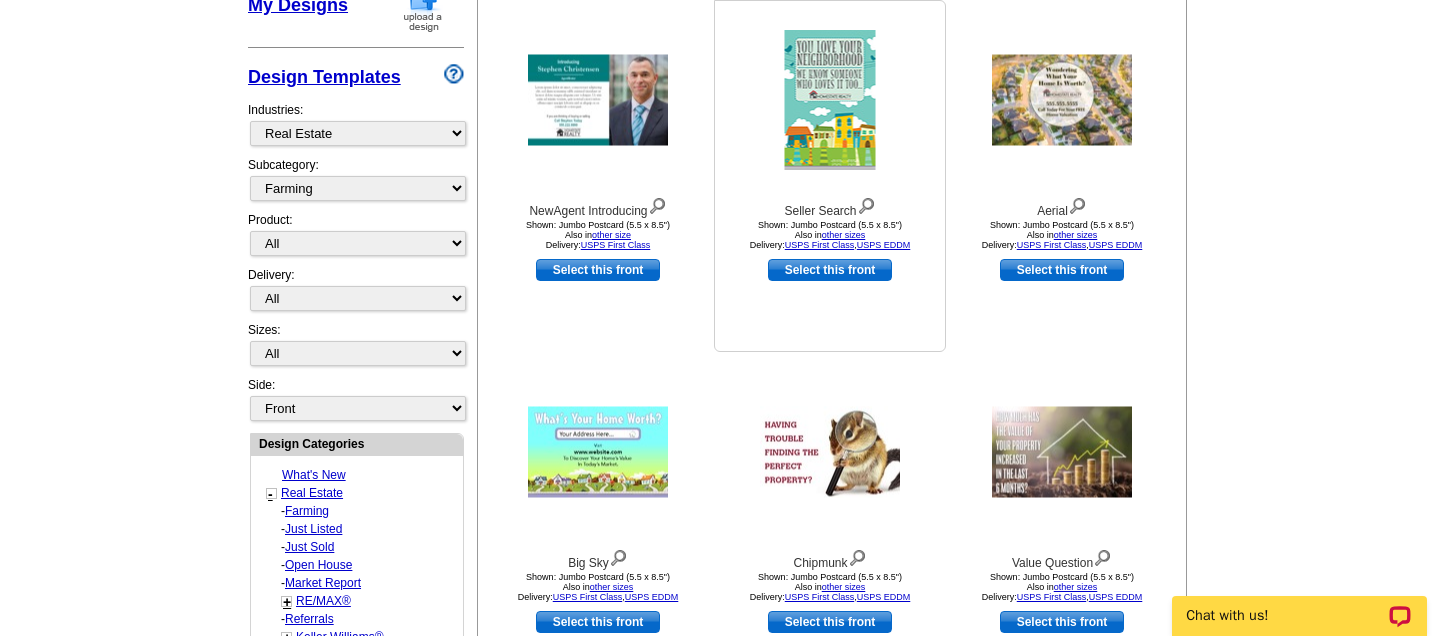 click at bounding box center [830, 100] 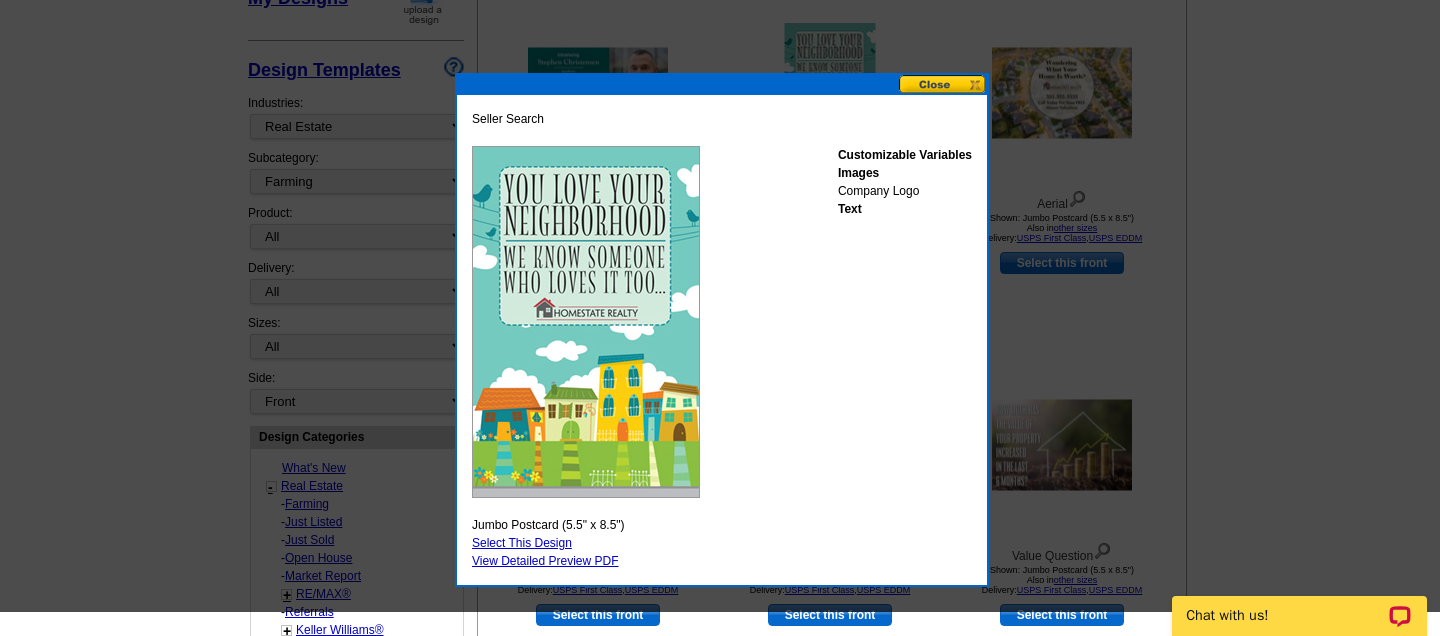 scroll, scrollTop: 368, scrollLeft: 0, axis: vertical 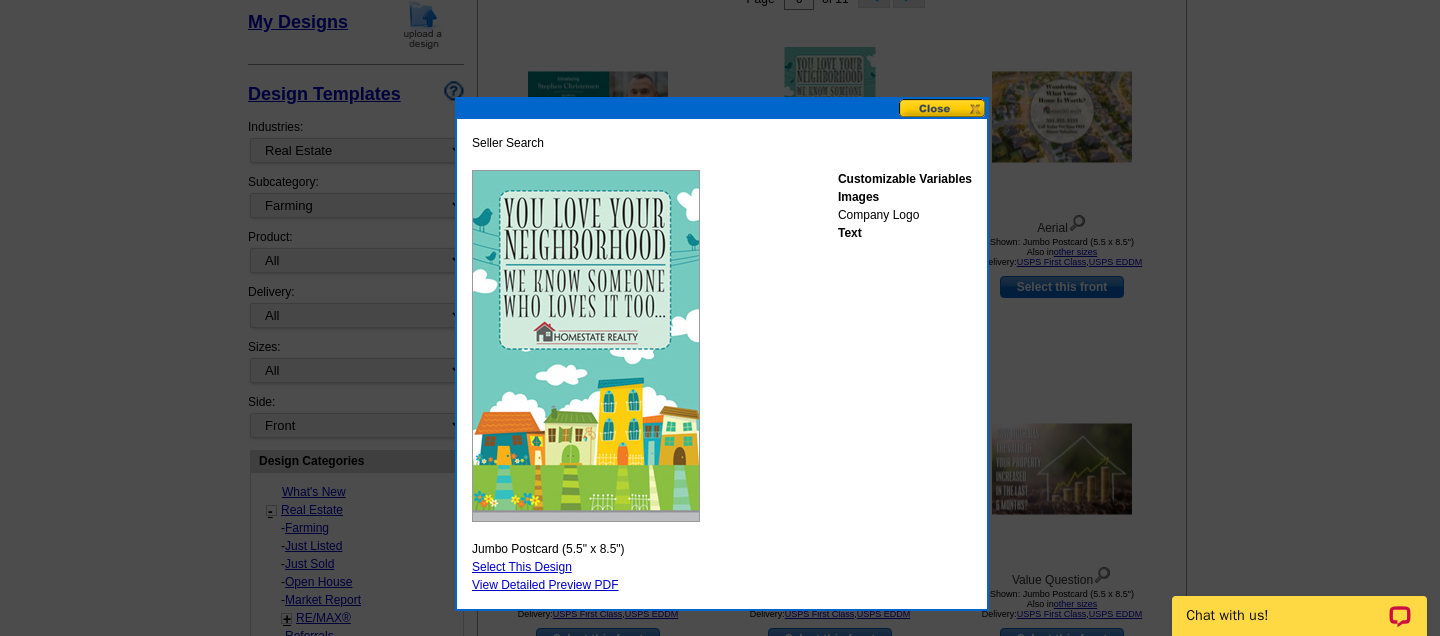 click at bounding box center (943, 108) 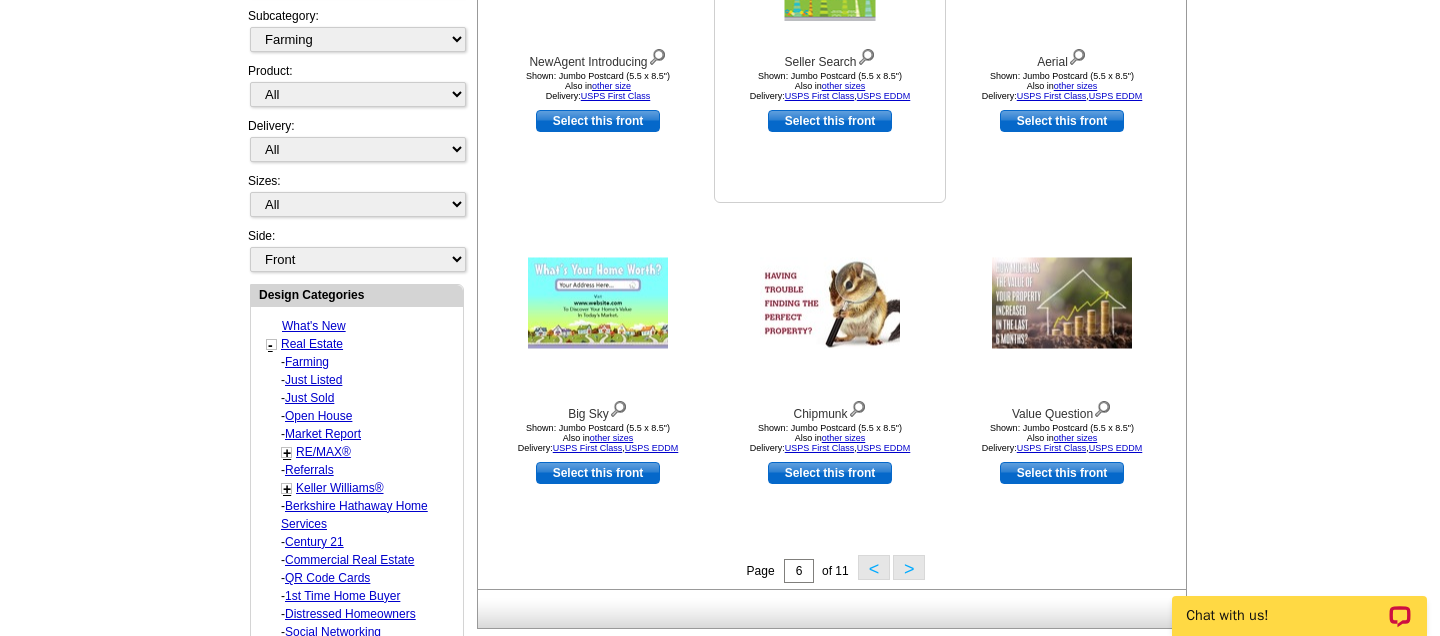 scroll, scrollTop: 533, scrollLeft: 0, axis: vertical 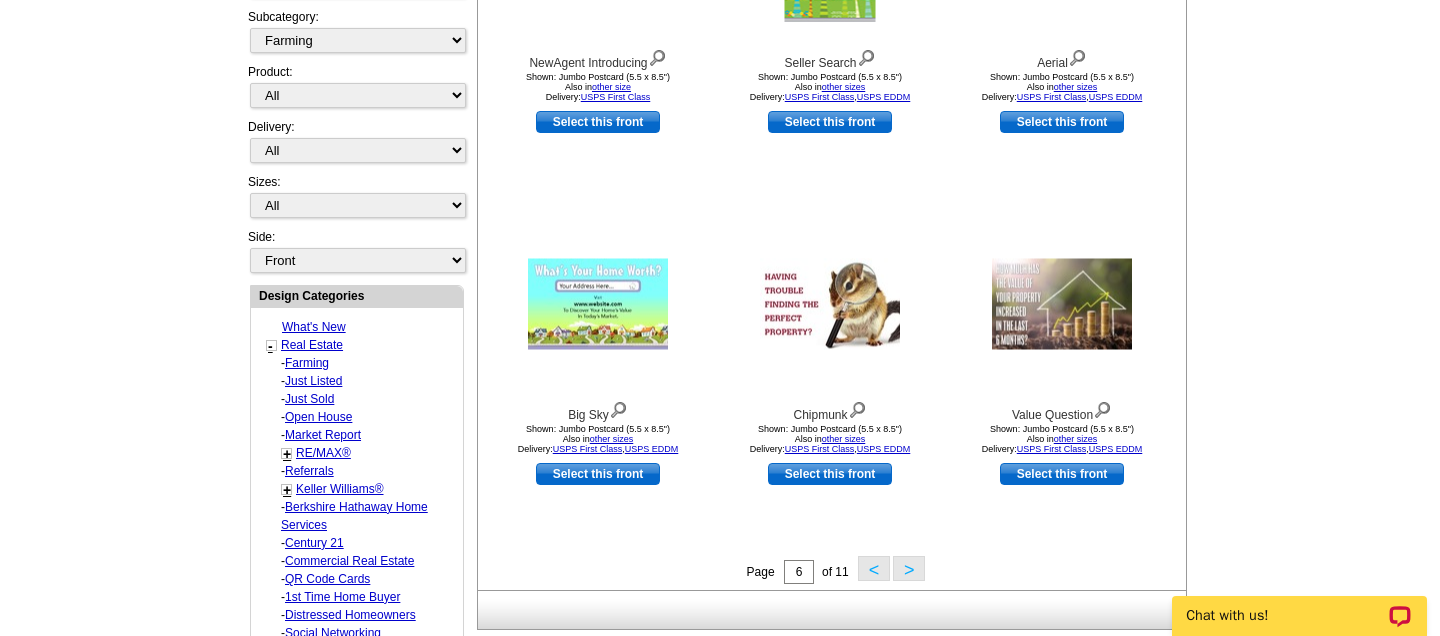 click on ">" at bounding box center [909, 568] 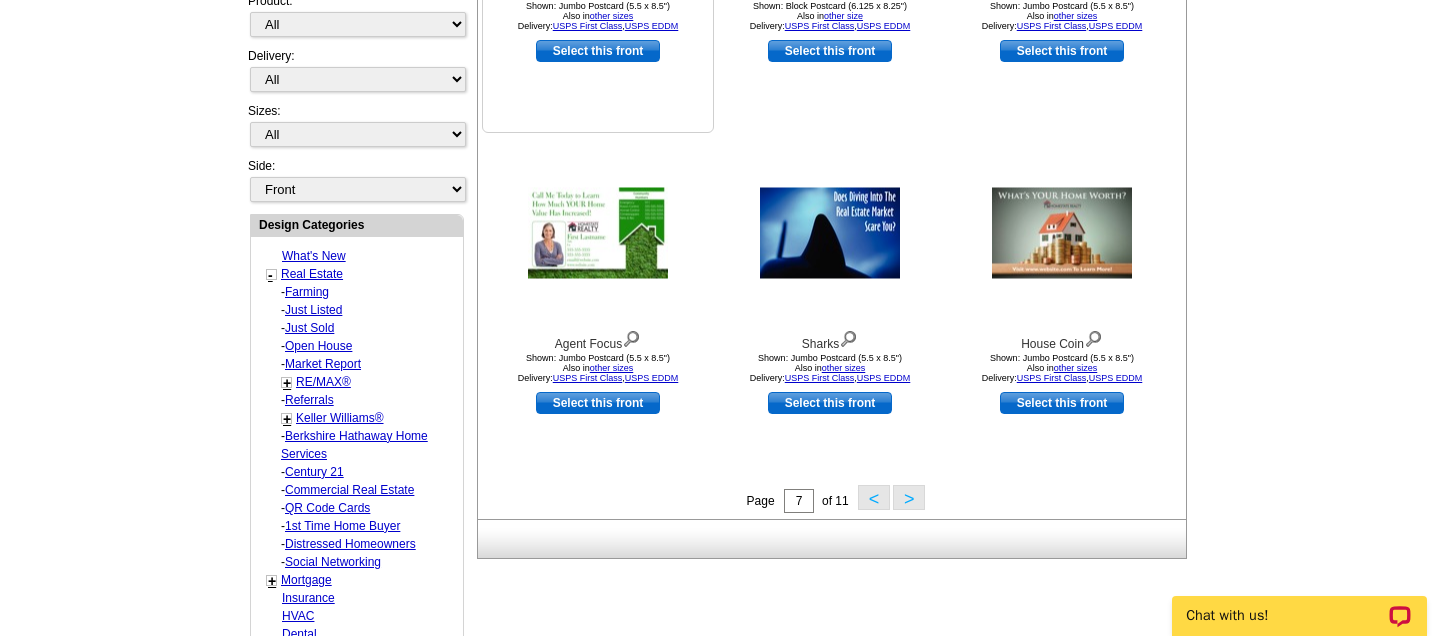 scroll, scrollTop: 606, scrollLeft: 0, axis: vertical 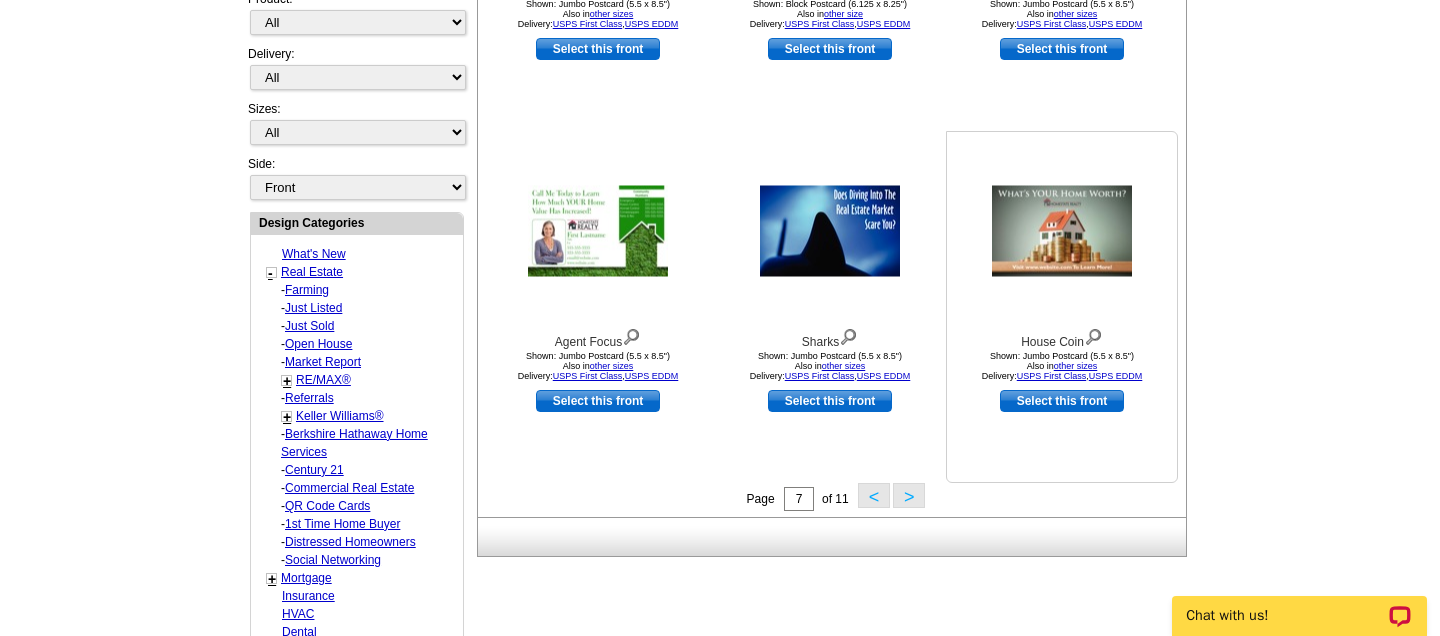 click at bounding box center [1062, 231] 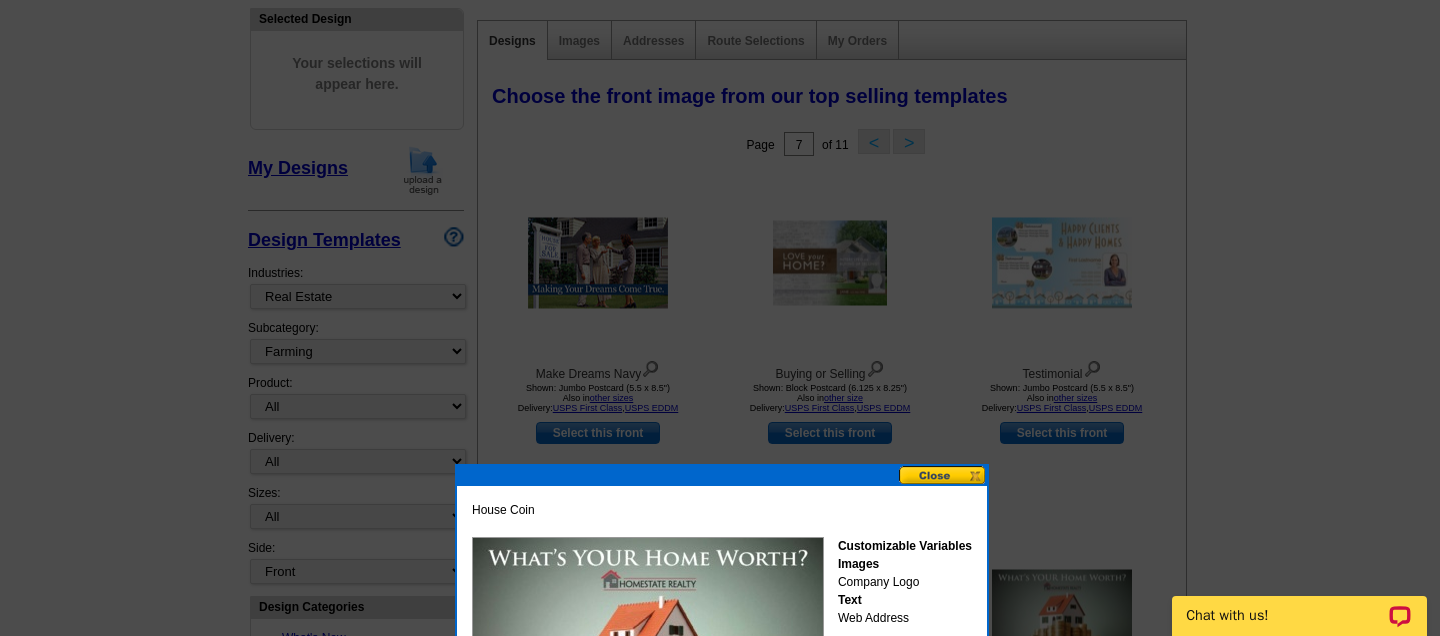 scroll, scrollTop: 124, scrollLeft: 0, axis: vertical 